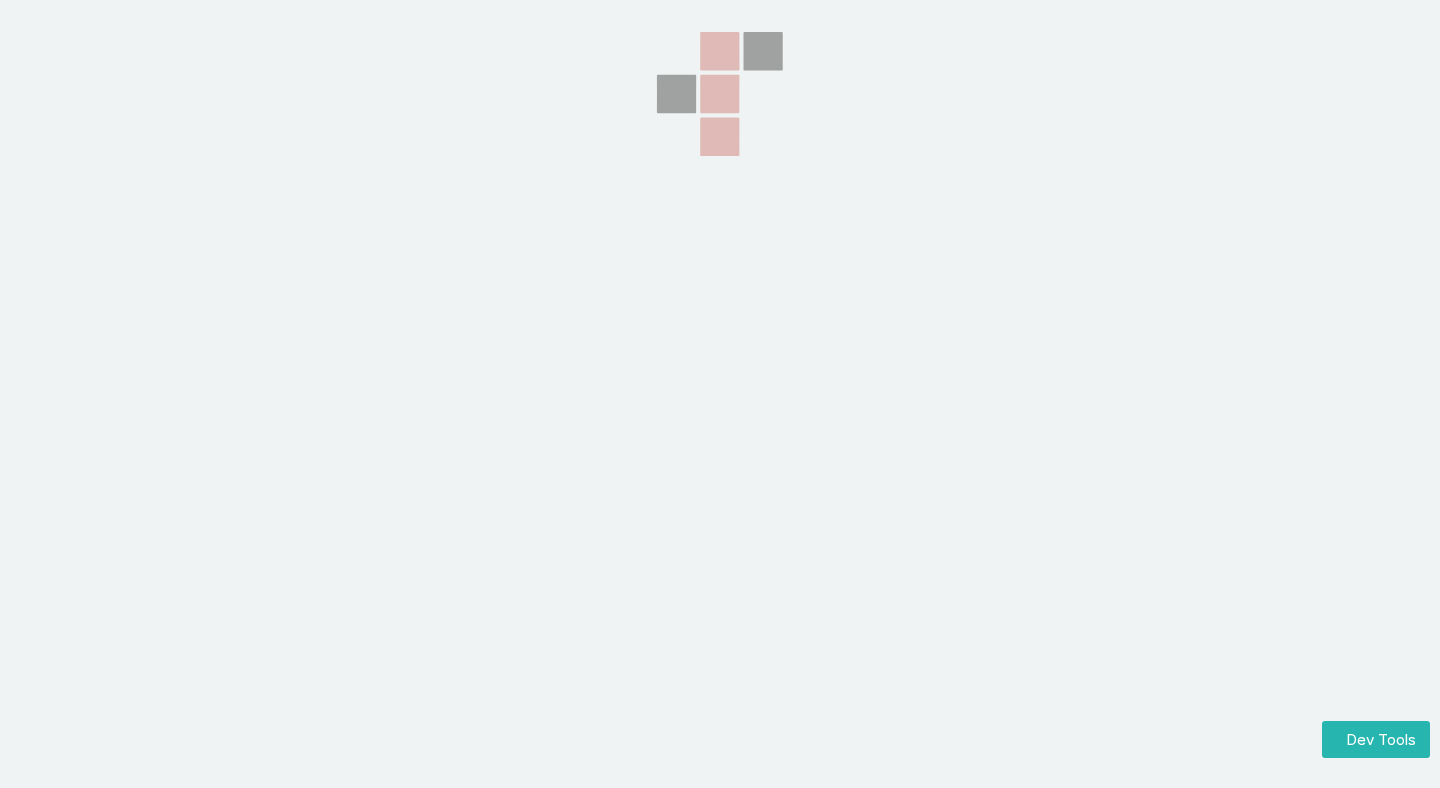 scroll, scrollTop: 0, scrollLeft: 0, axis: both 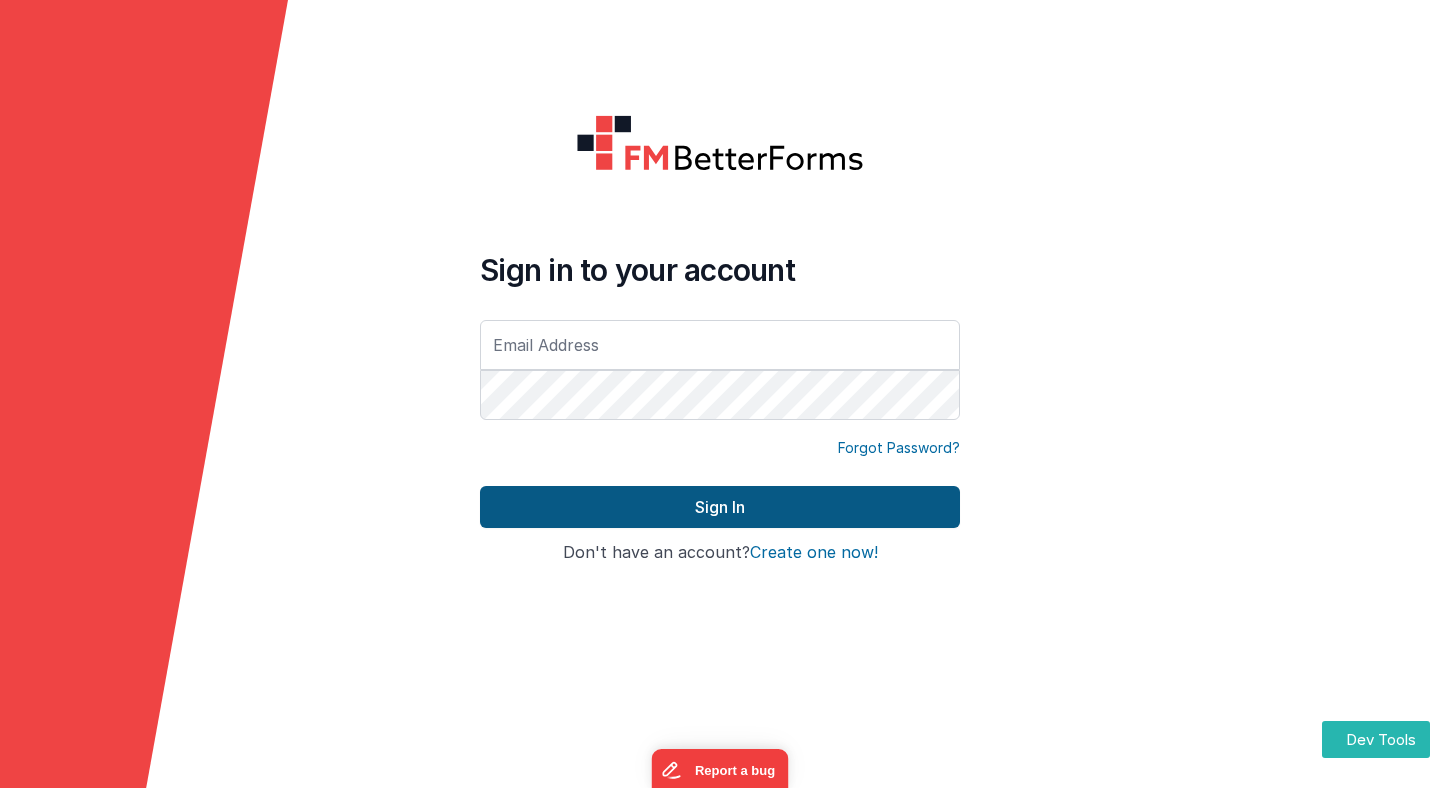 type on "linxue@delfsengineering.ca" 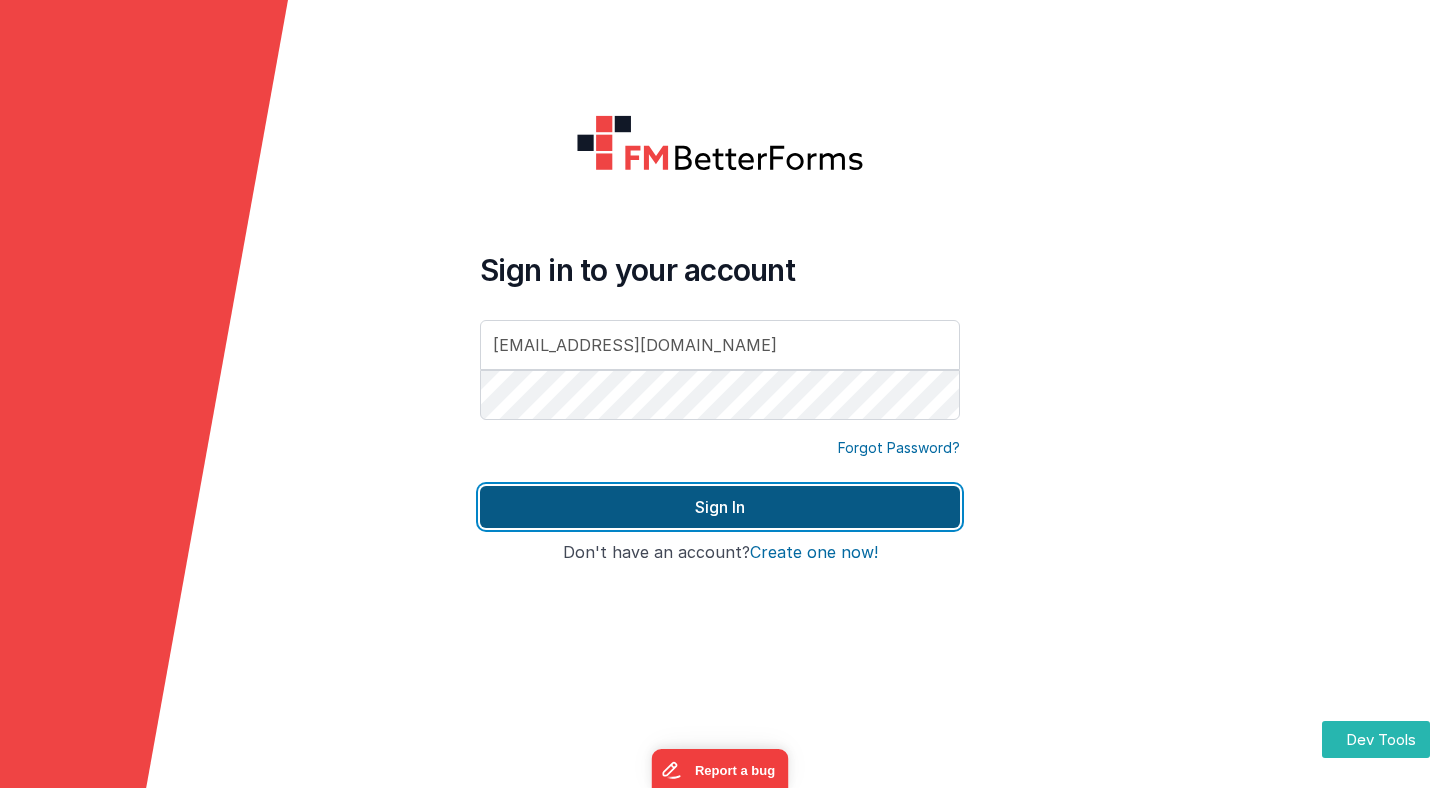 click on "Sign In" at bounding box center [720, 507] 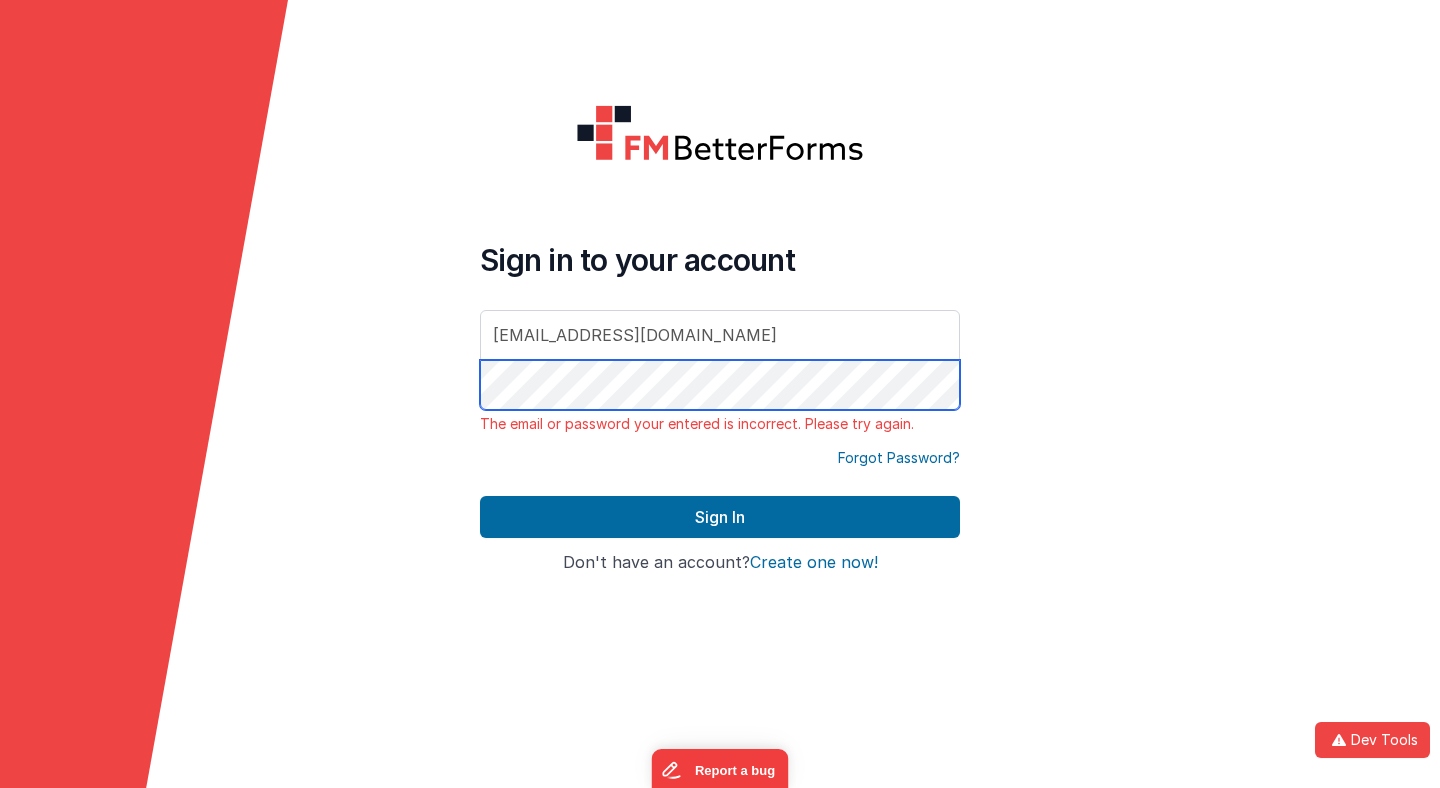 click on "Sign in to your account
linxue@delfsengineering.ca
The email or password your entered is incorrect. Please try again.
Forgot Password?
Sign In
Sign in with Google
Don't have an account?
Create one now!" at bounding box center (720, 394) 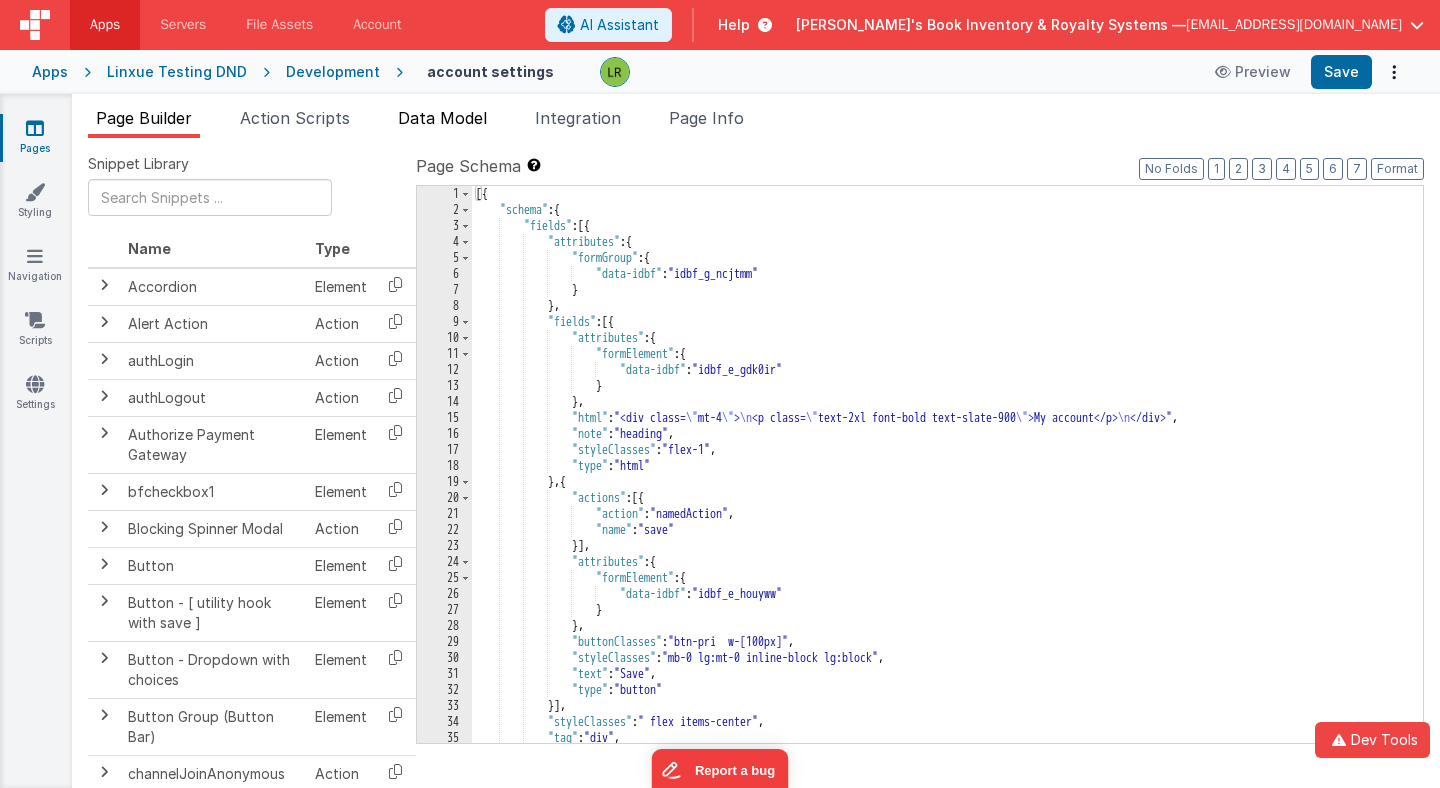 click on "Data Model" at bounding box center (442, 118) 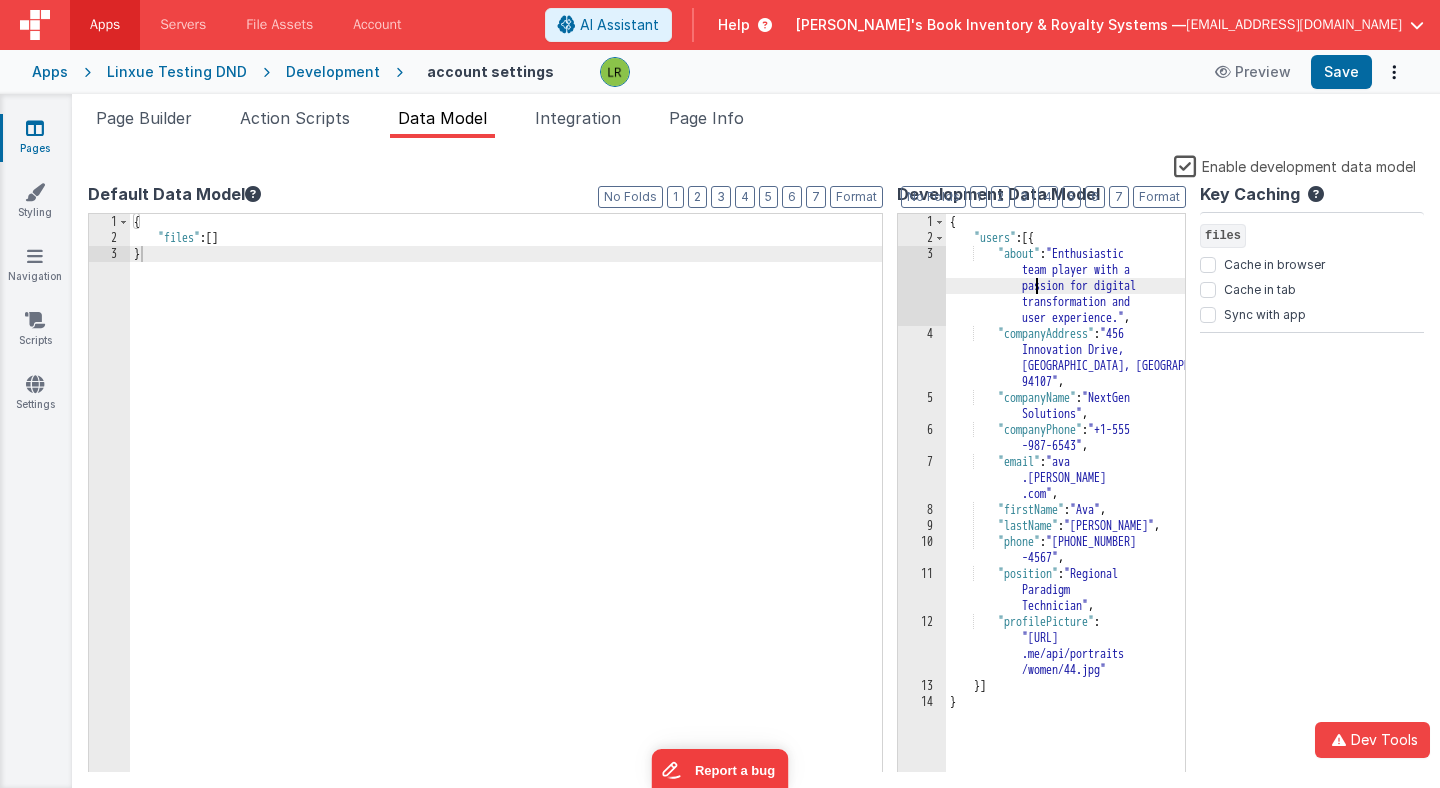 click on "{      "users" :  [{           "about" :  "Enthusiastic               team player with a               passion for digital               transformation and               user experience." ,           "companyAddress" :  "456               Innovation Drive,               San Francisco, CA               94107" ,           "companyName" :  "NextGen               Solutions" ,           "companyPhone" :  "+1-555              -987-6543" ,           "email" :  "ava              .nguyen@example              .com" ,           "firstName" :  "Ava" ,           "lastName" :  "Nguyen" ,           "phone" :  "+1-555-123              -4567" ,           "position" :  "Regional               Paradigm               Technician" ,           "profilePicture" :               "https://randomuser              .me/api/portraits /women/44.jpg" }]" at bounding box center [1065, 509] 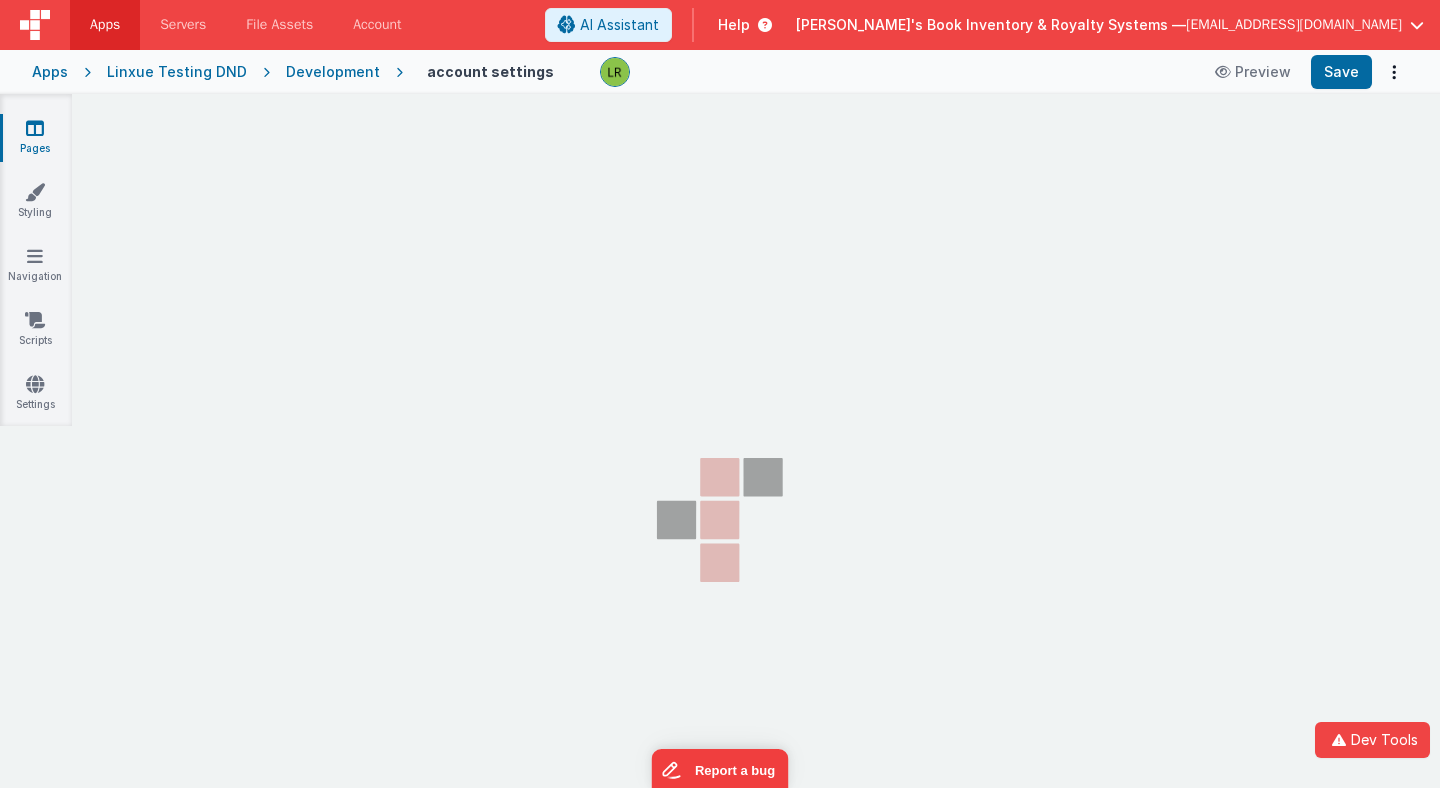 click at bounding box center (35, 128) 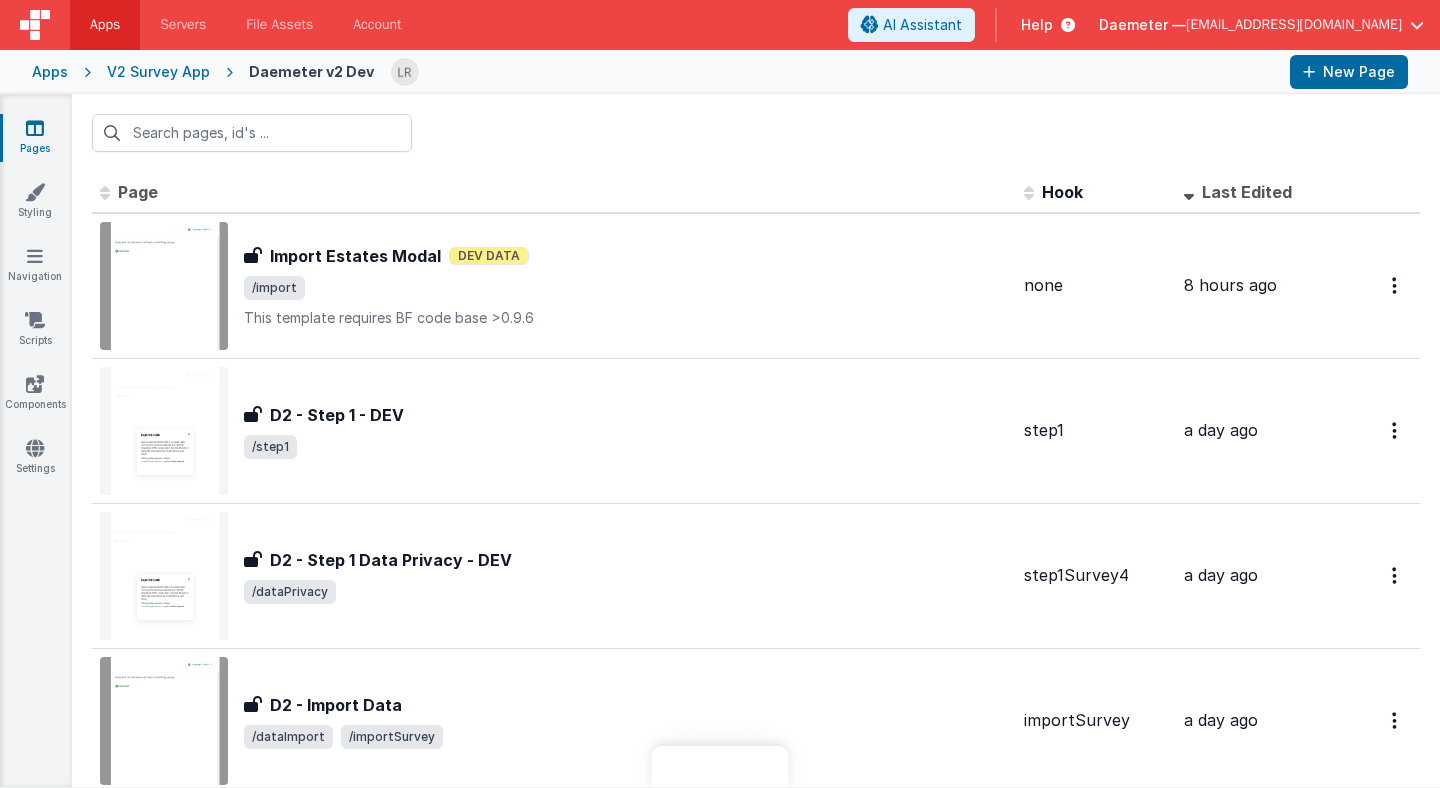 scroll, scrollTop: 0, scrollLeft: 0, axis: both 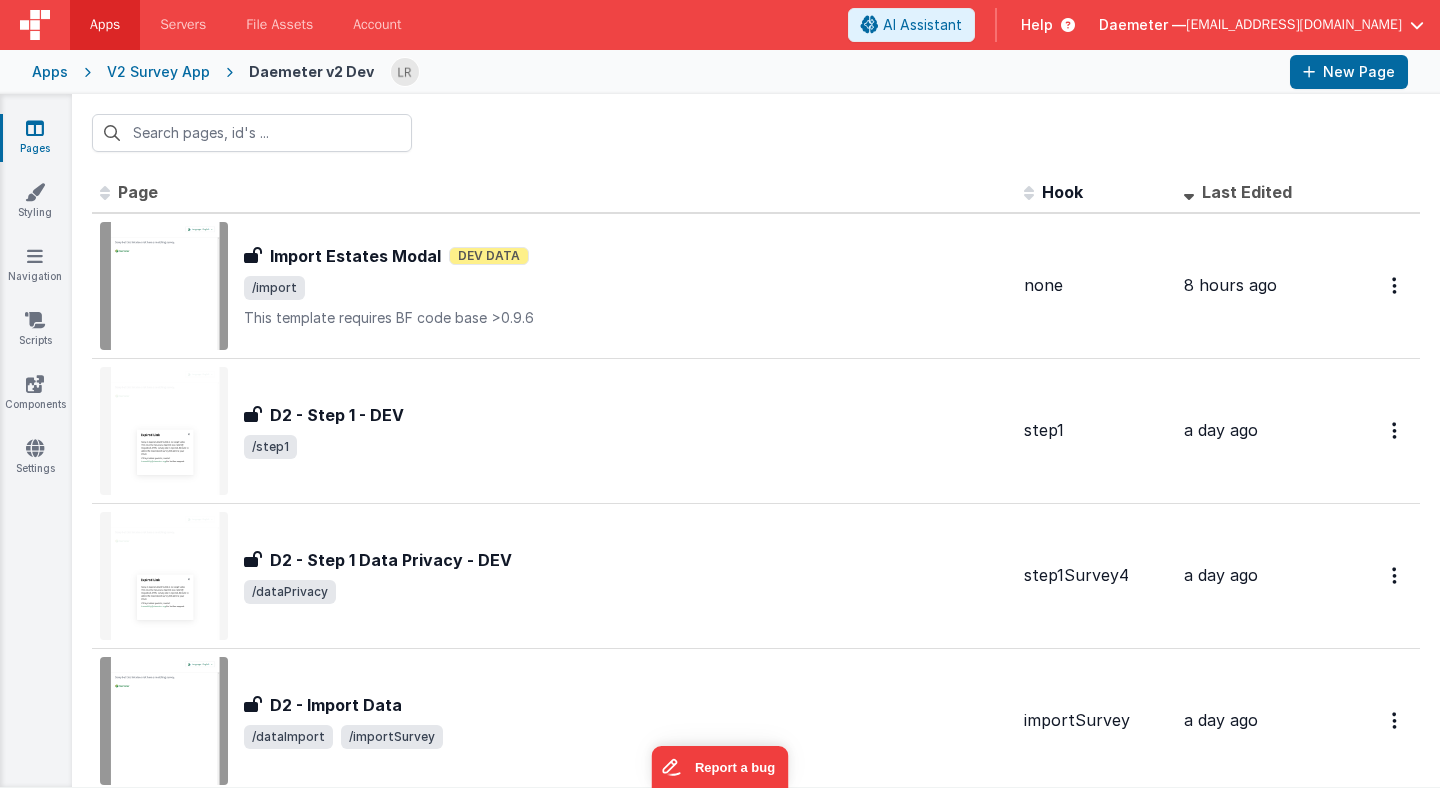 click on "Daemeter —" at bounding box center (1142, 25) 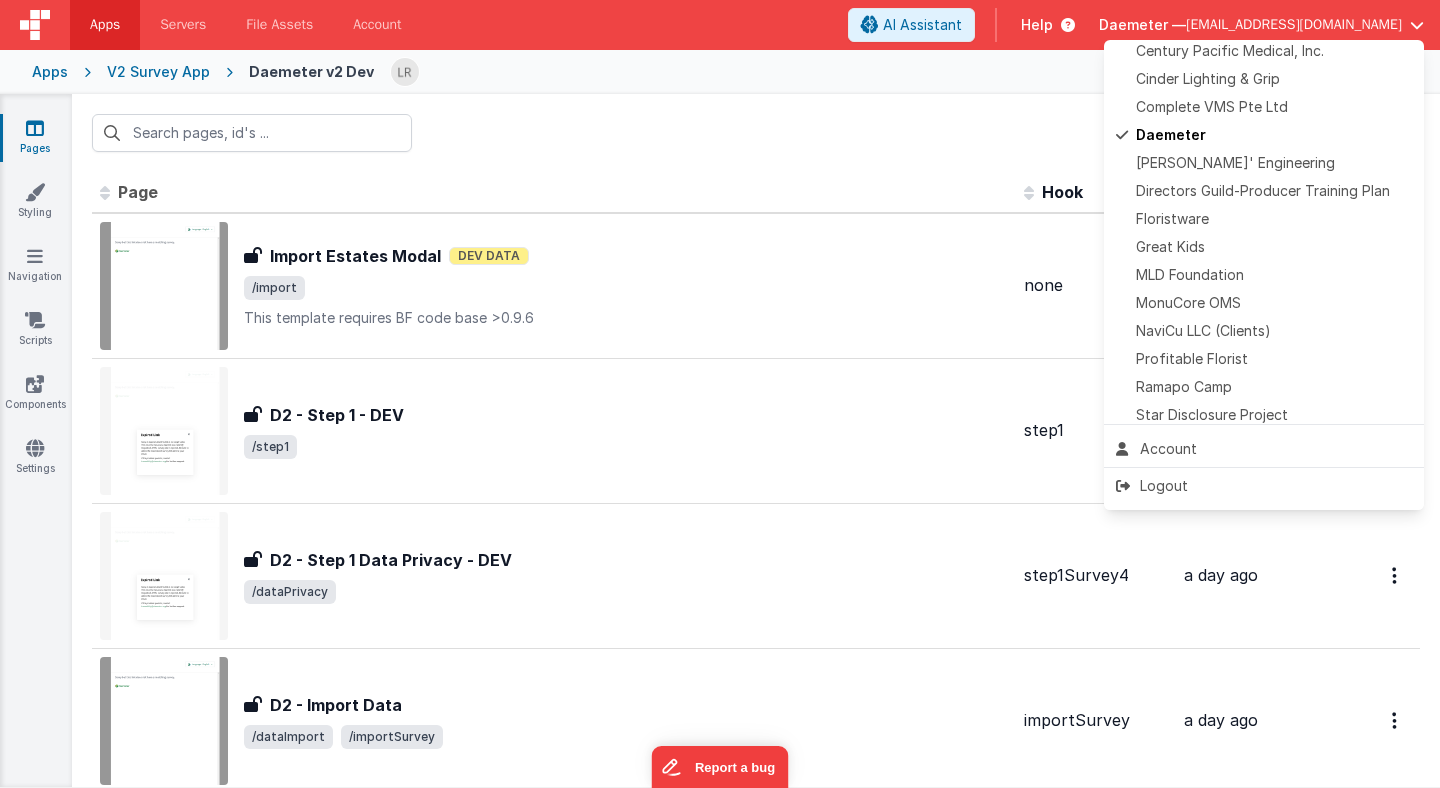 scroll, scrollTop: 469, scrollLeft: 0, axis: vertical 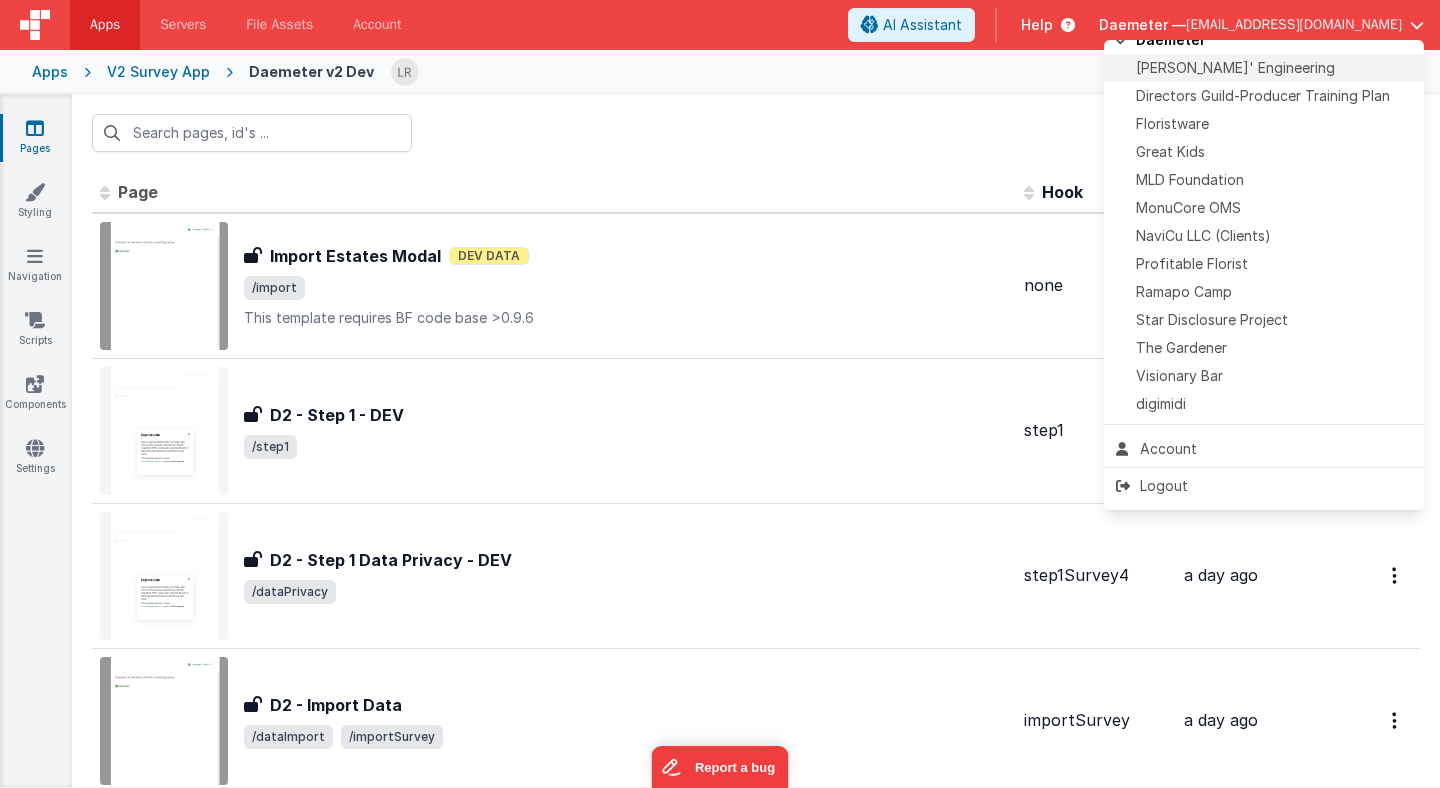 click on "Delfs' Engineering" at bounding box center (1264, 68) 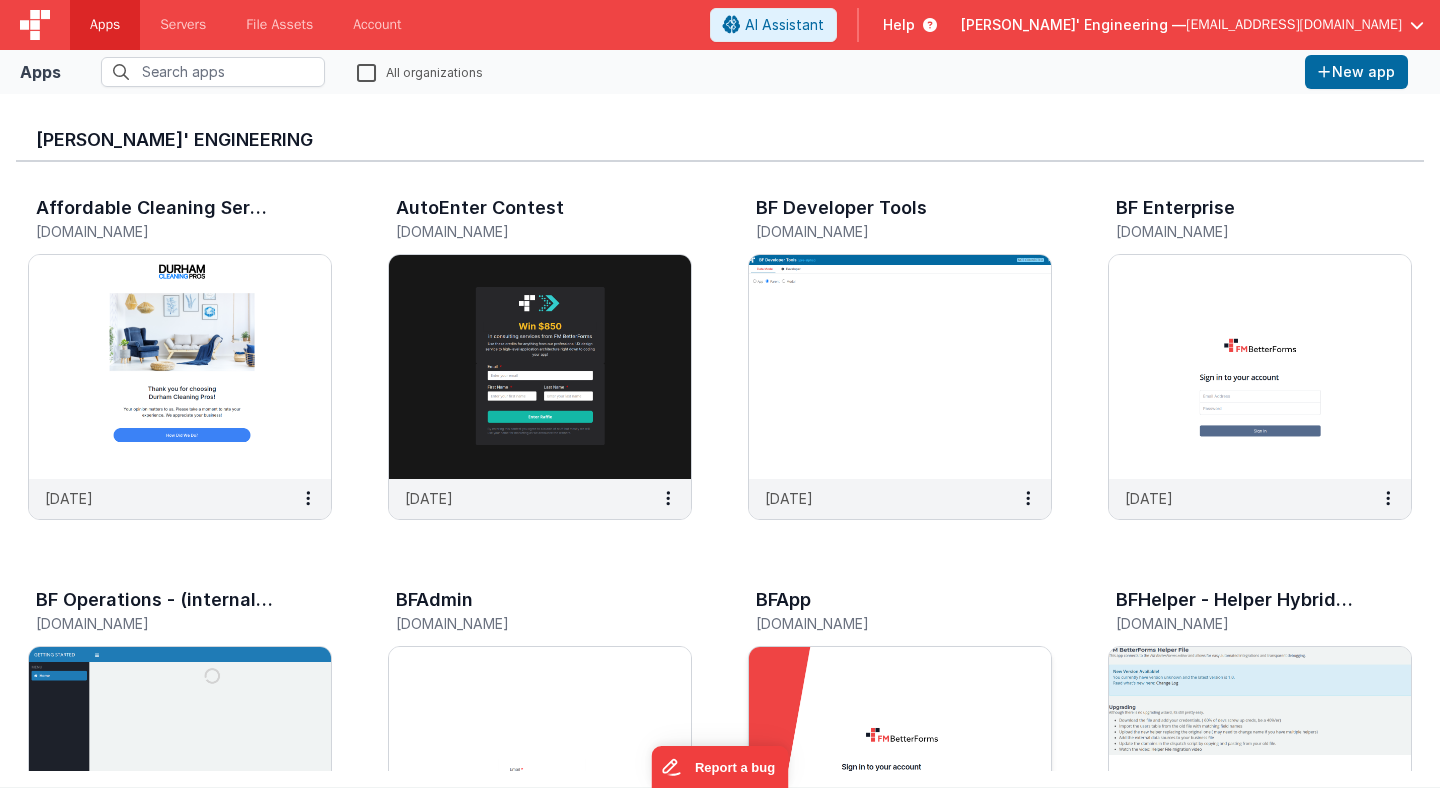 click at bounding box center [900, 759] 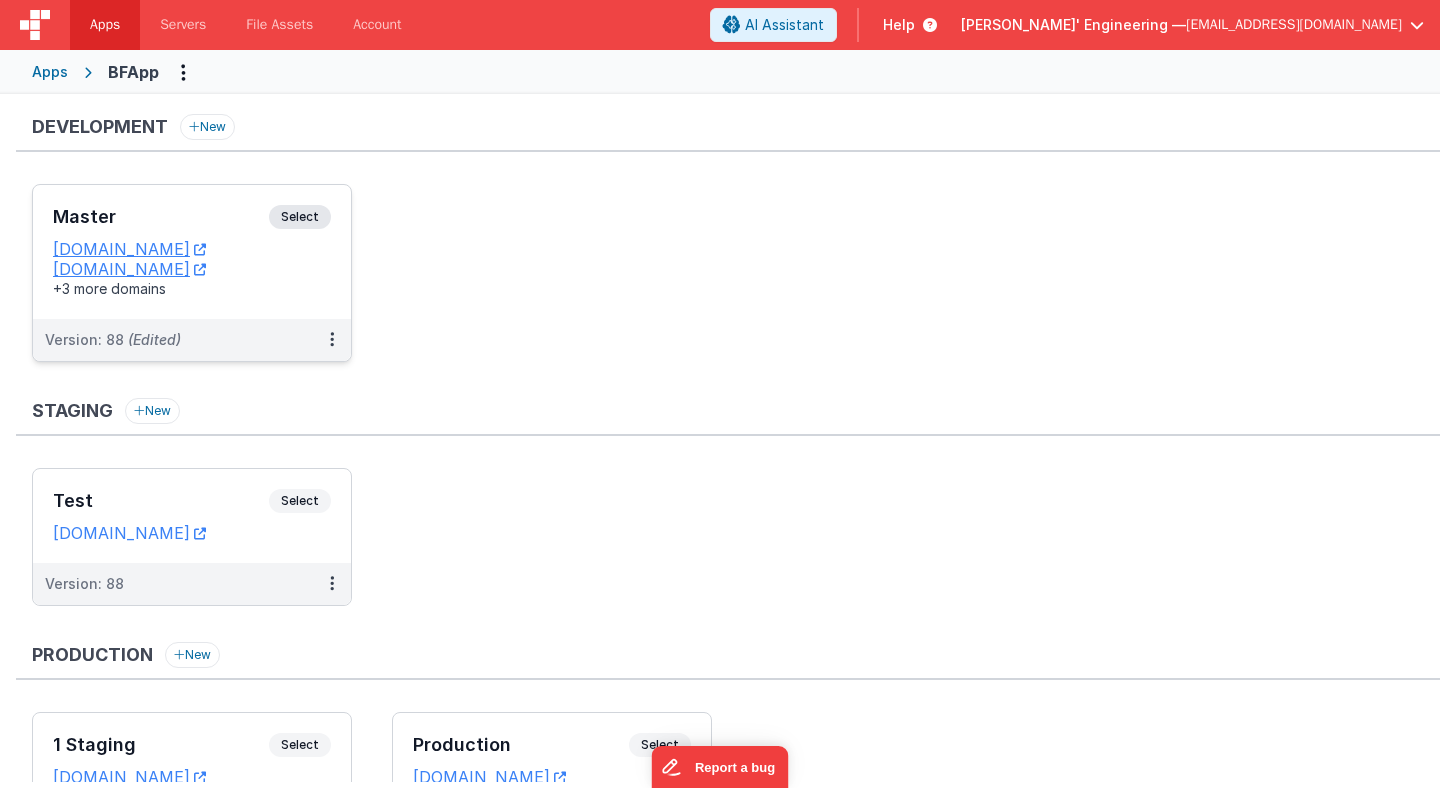 click on "Master" at bounding box center [161, 217] 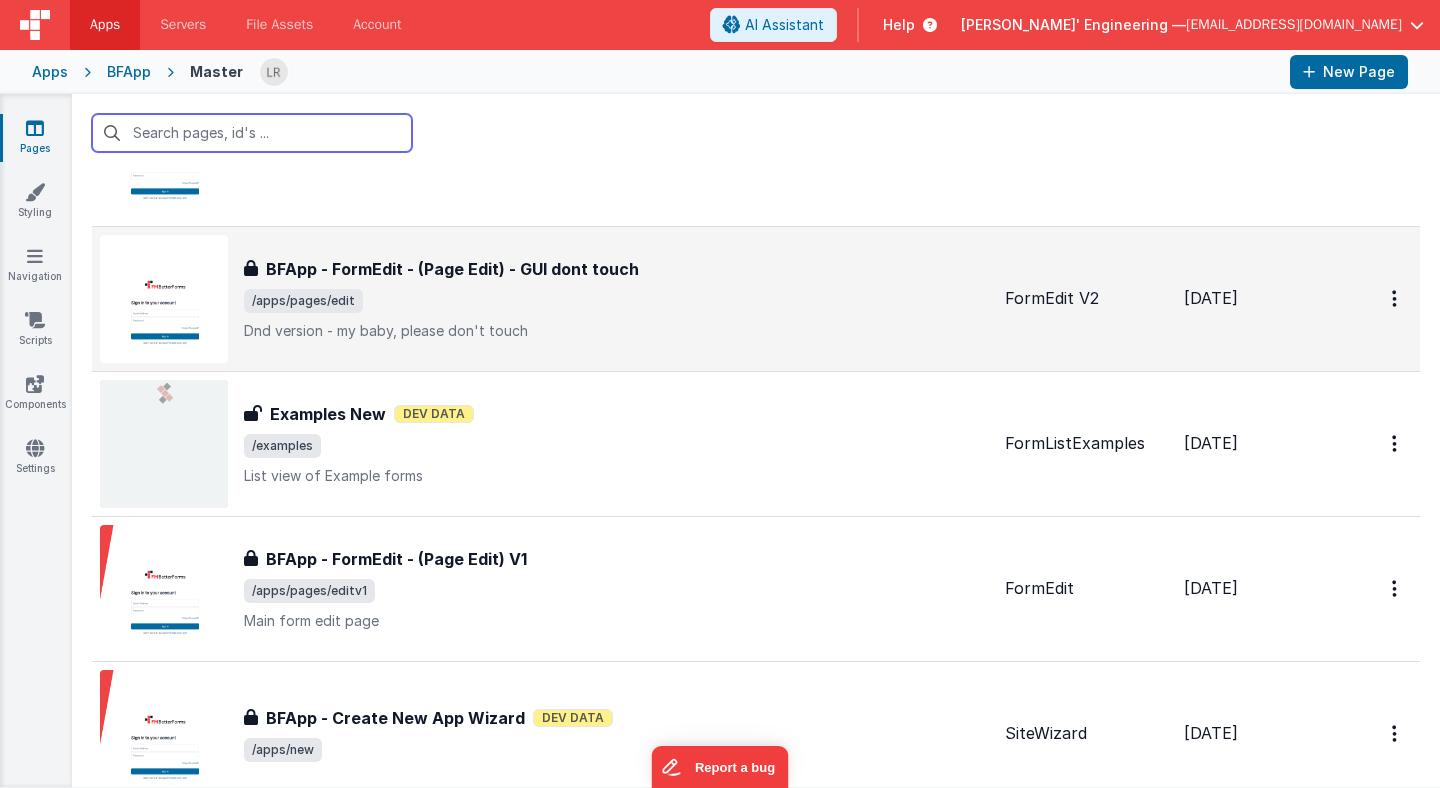 scroll, scrollTop: 285, scrollLeft: 0, axis: vertical 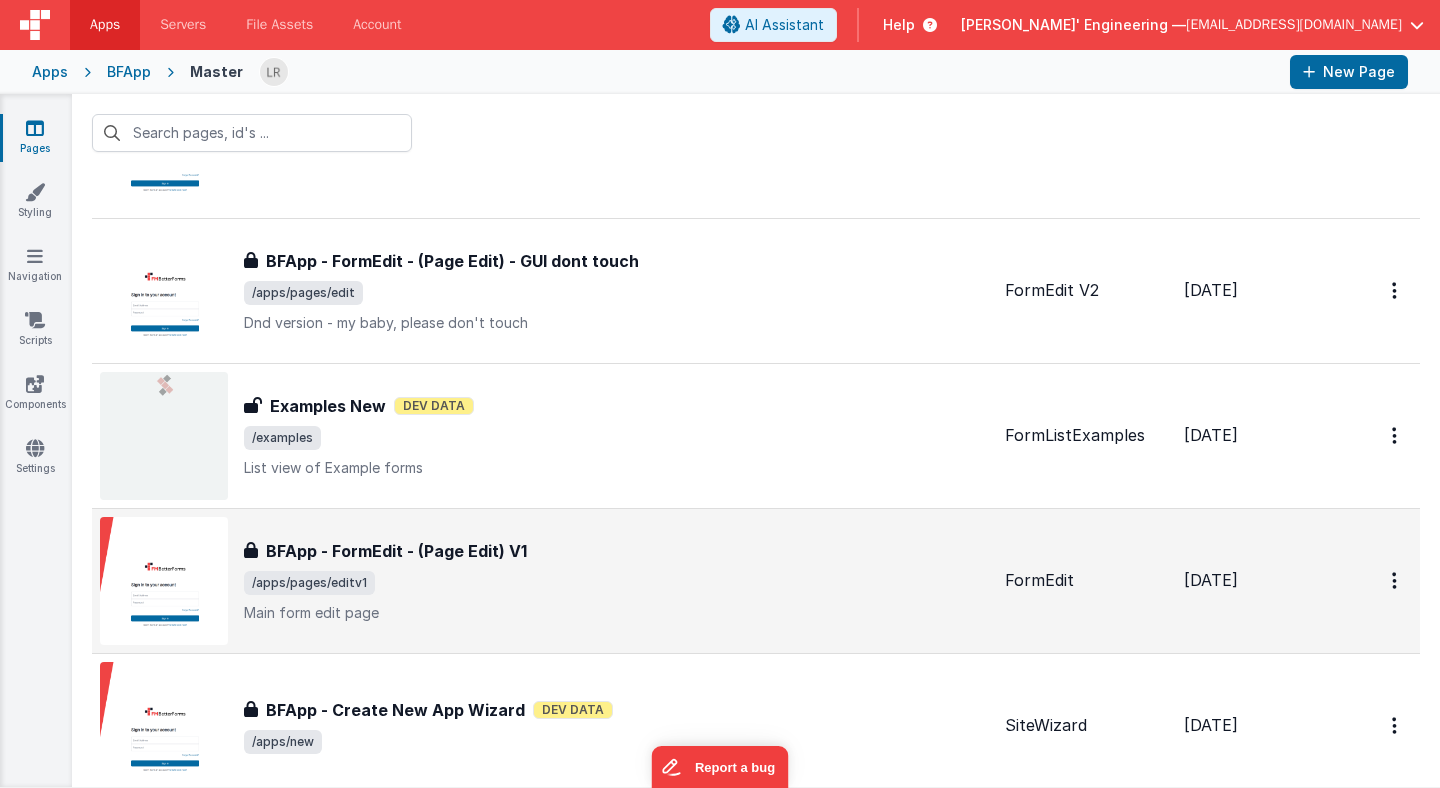 click on "BFApp - FormEdit - (Page Edit) V1
BFApp - FormEdit - (Page Edit) V1
/apps/pages/editv1   Main form edit page" at bounding box center [616, 581] 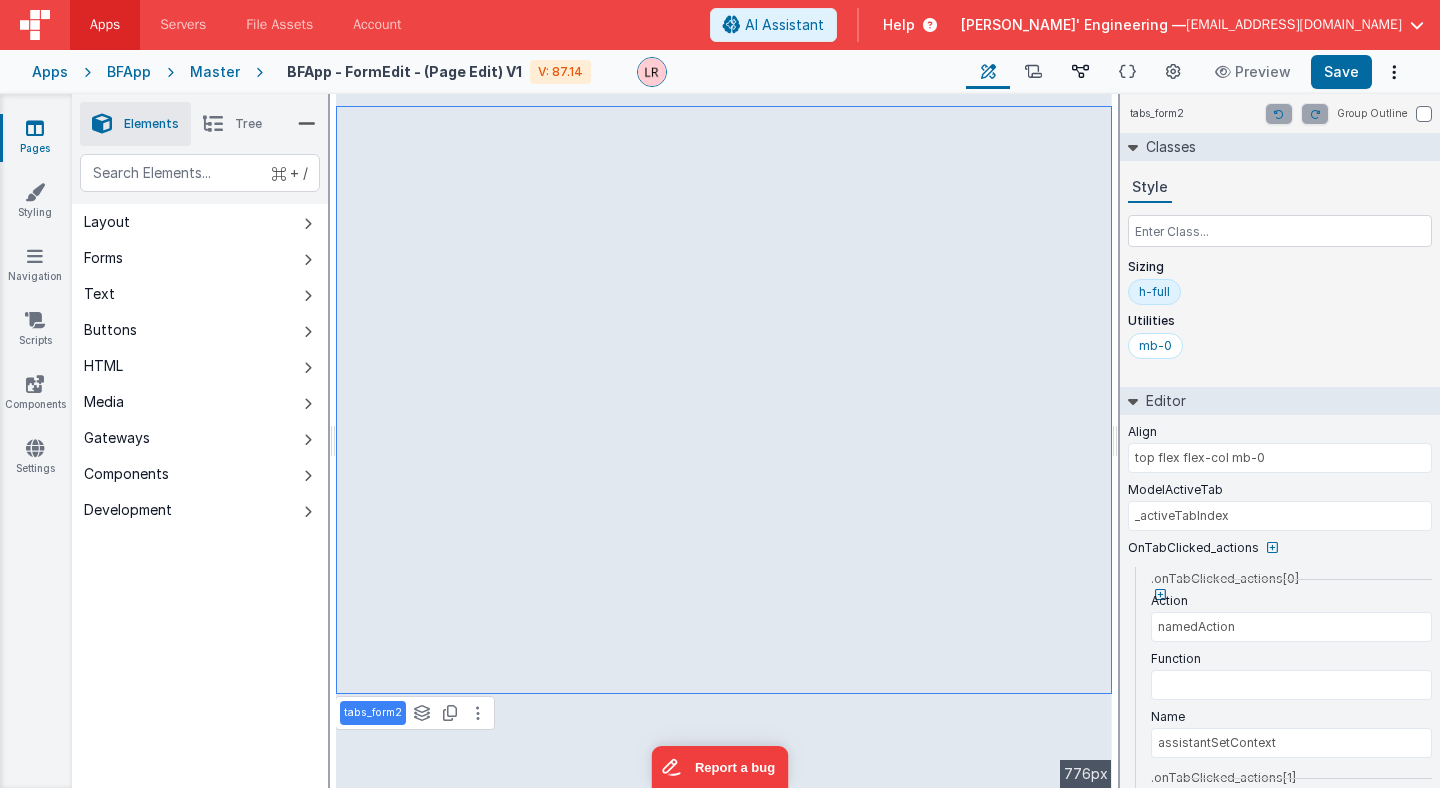 type on "// Refresh all the editors if they are instantiatedwindow.editor_htmlEditor?.resize?.();window.editor_modelDefault?.resize?.();window.editor_modelDev?.resize?.();window.editor_pagemodel?.resize?.();window.editor_pagesform?.resize?.();window.editor_pagemodeldev?.resize?.();window.editor_pagesjson?.resize?.();// If any future actions need to be run on a tab change they should be added here" 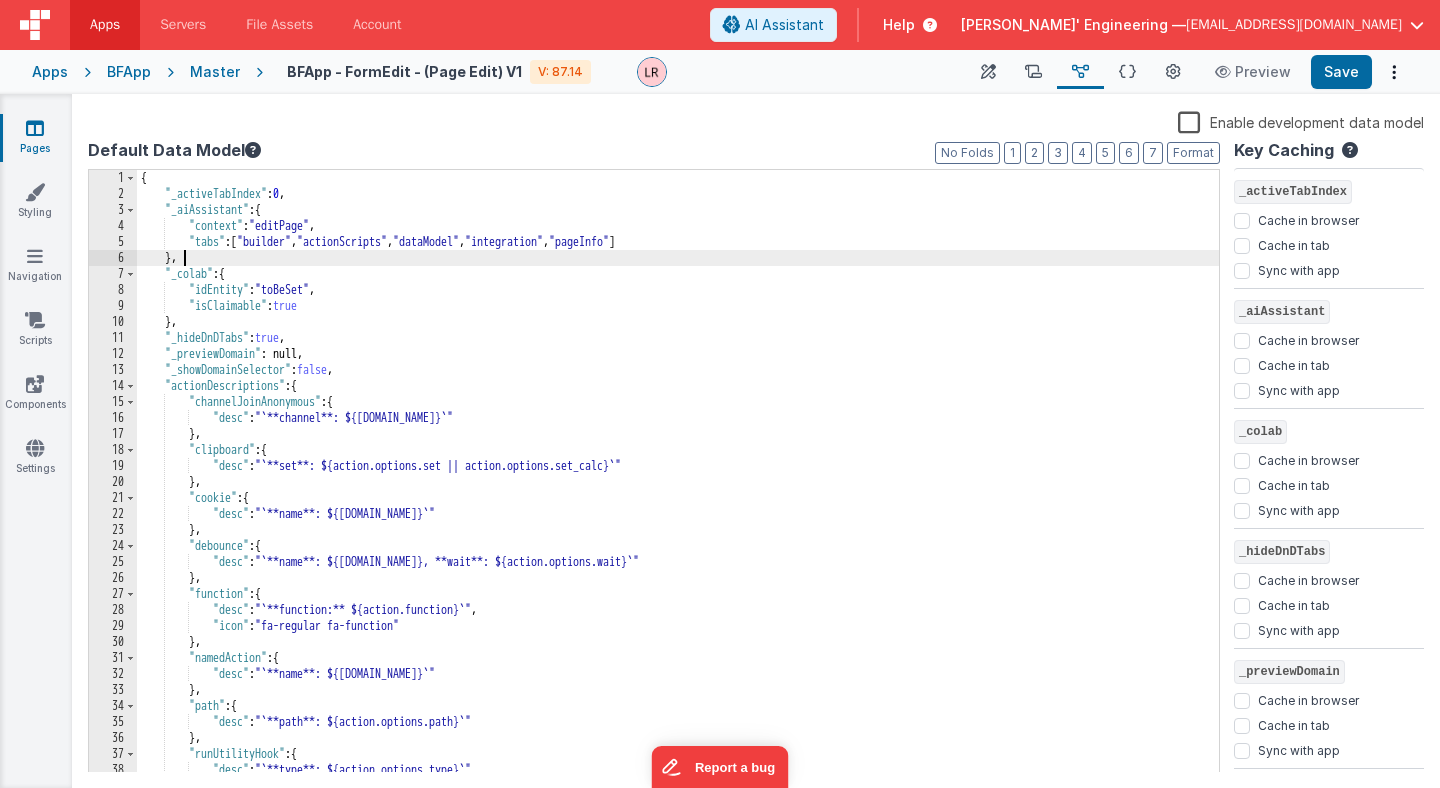 click on "{      "_activeTabIndex" :  0 ,      "_aiAssistant" :  {           "context" :  "editPage" ,           "tabs" :  [ "builder" ,  "actionScripts" ,  "dataModel" ,  "integration" ,  "pageInfo" ]      } ,      "_colab" :  {           "idEntity" :  "toBeSet" ,           "isClaimable" :  true      } ,      "_hideDnDTabs" :  true ,      "_previewDomain" : null,      "_showDomainSelector" :  false ,      "actionDescriptions" :  {           "channelJoinAnonymous" :  {                "desc" :  "`**channel**: ${action.options.channel}`"           } ,           "clipboard" :  {                "desc" :  "`**set**: ${action.options.set || action.options.set_calc}`"           } ,           "cookie" :  {                "desc" :  "`**name**: ${action.options.name}`"           } ,           "debounce" :  {                "desc" :  "`**name**: ${action.options.name}, **wait**: ${action.options.wait}`"           } ,           "function" :  {                "desc" :  "`**function:** ${action.function}`" ,                "icon" :" at bounding box center (678, 487) 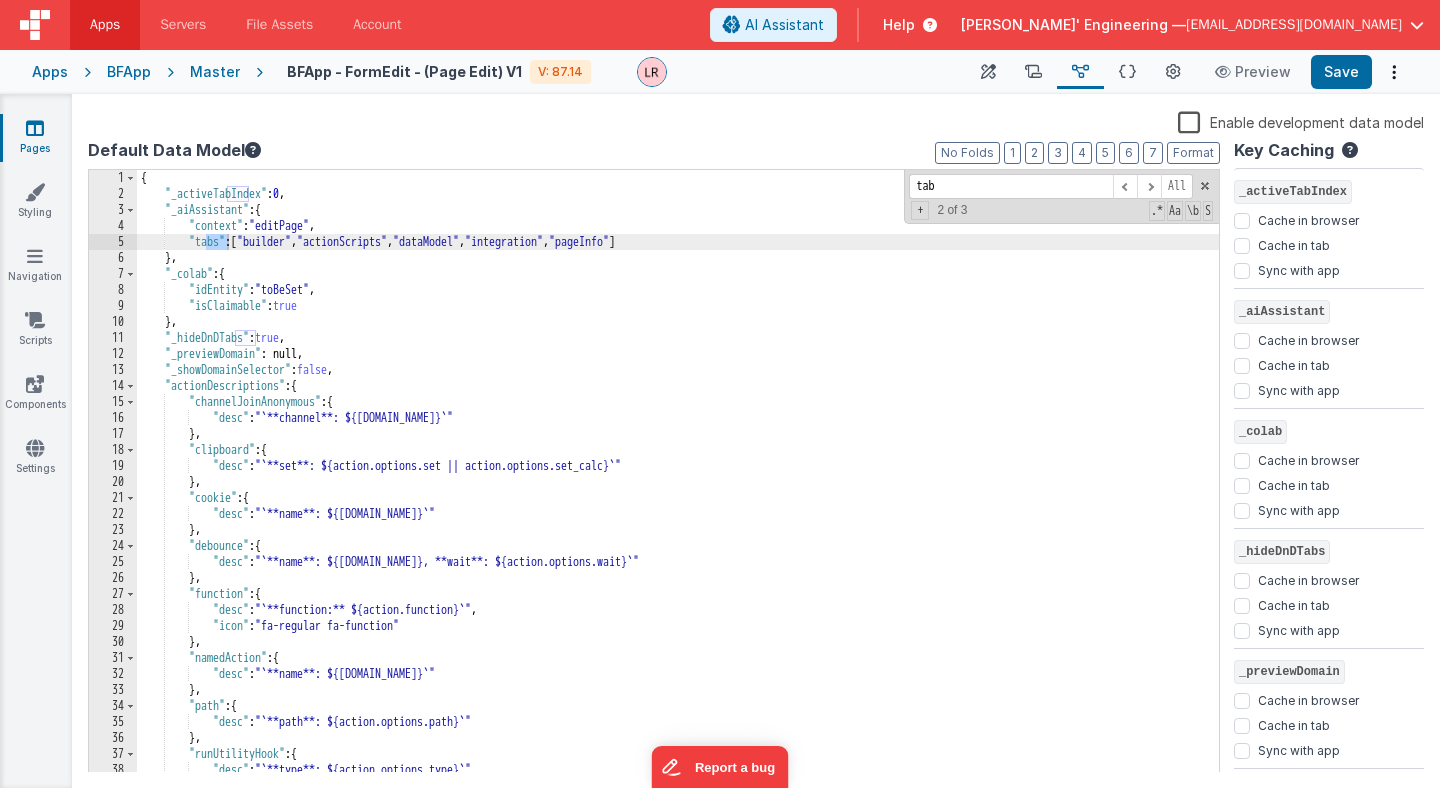 type on "tab" 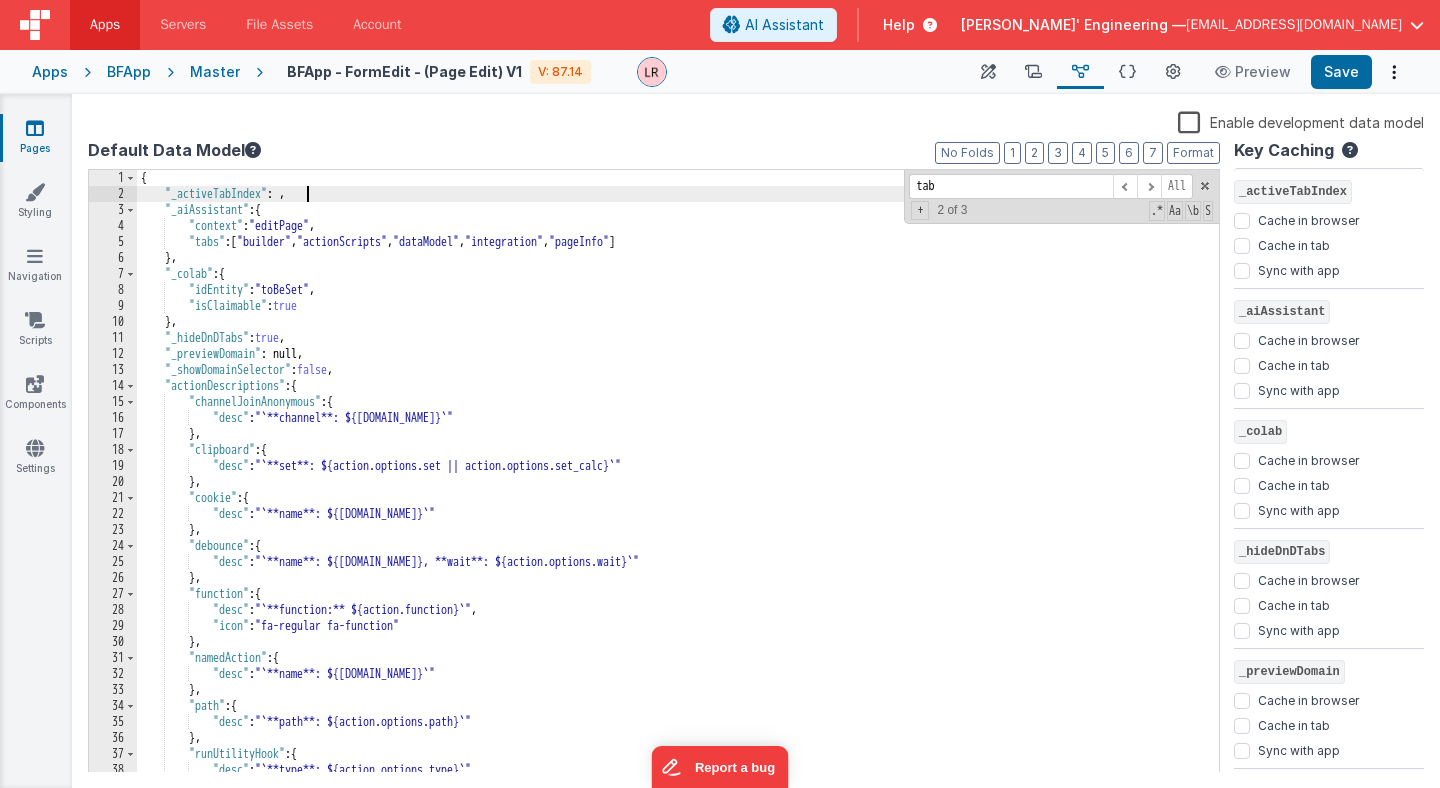 type 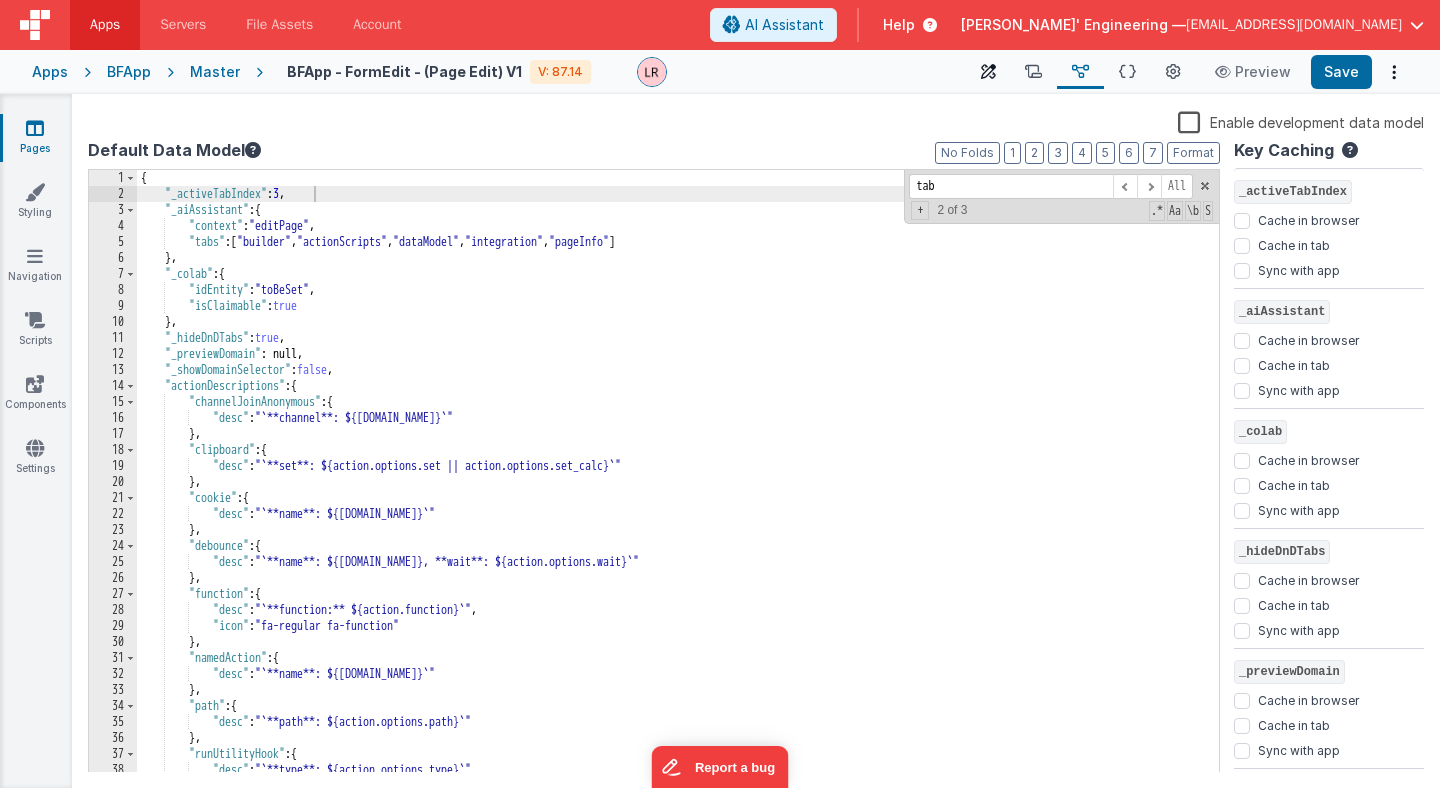 click at bounding box center [988, 72] 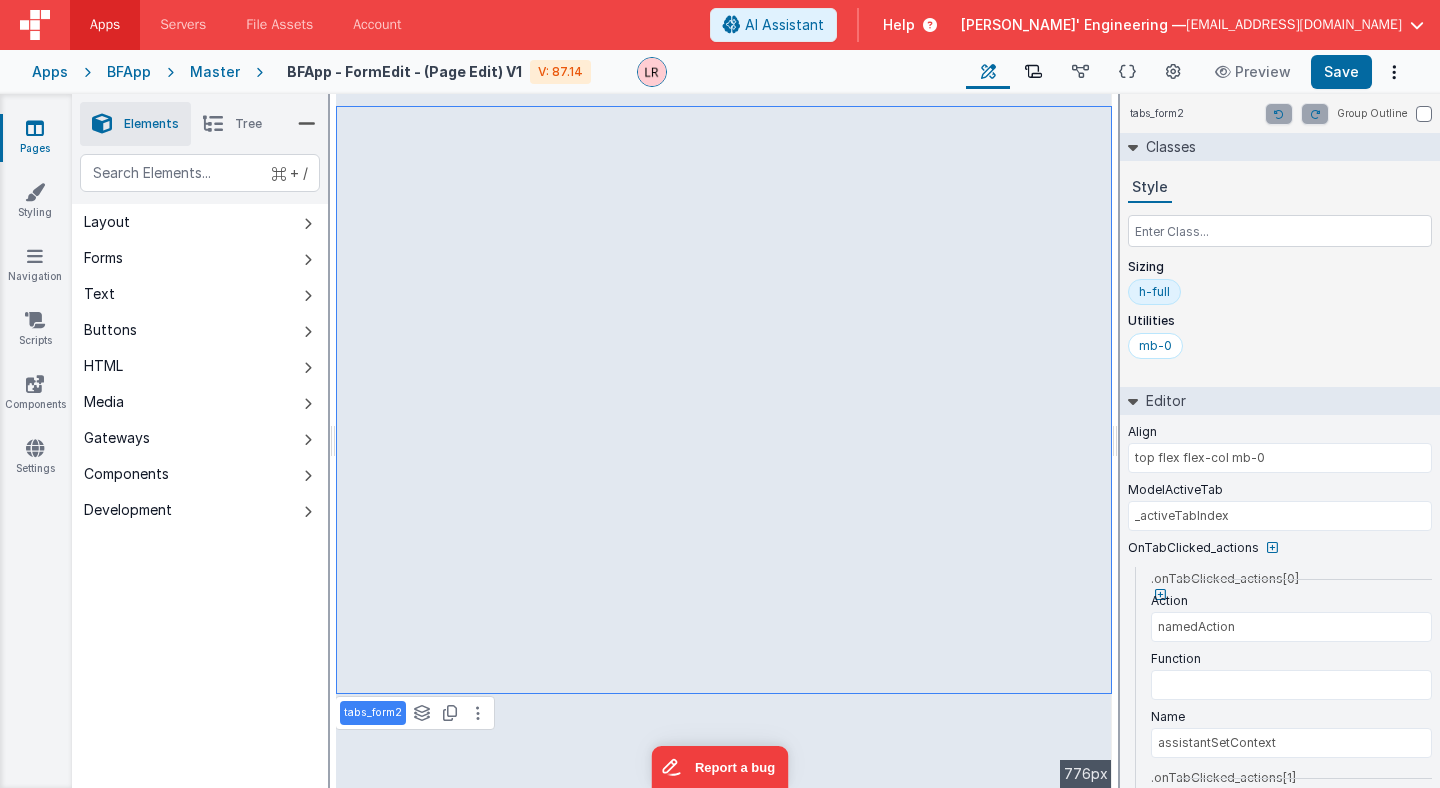 type on "// Refresh all the editors if they are instantiatedwindow.editor_htmlEditor?.resize?.();window.editor_modelDefault?.resize?.();window.editor_modelDev?.resize?.();window.editor_pagemodel?.resize?.();window.editor_pagesform?.resize?.();window.editor_pagemodeldev?.resize?.();window.editor_pagesjson?.resize?.();// If any future actions need to be run on a tab change they should be added here" 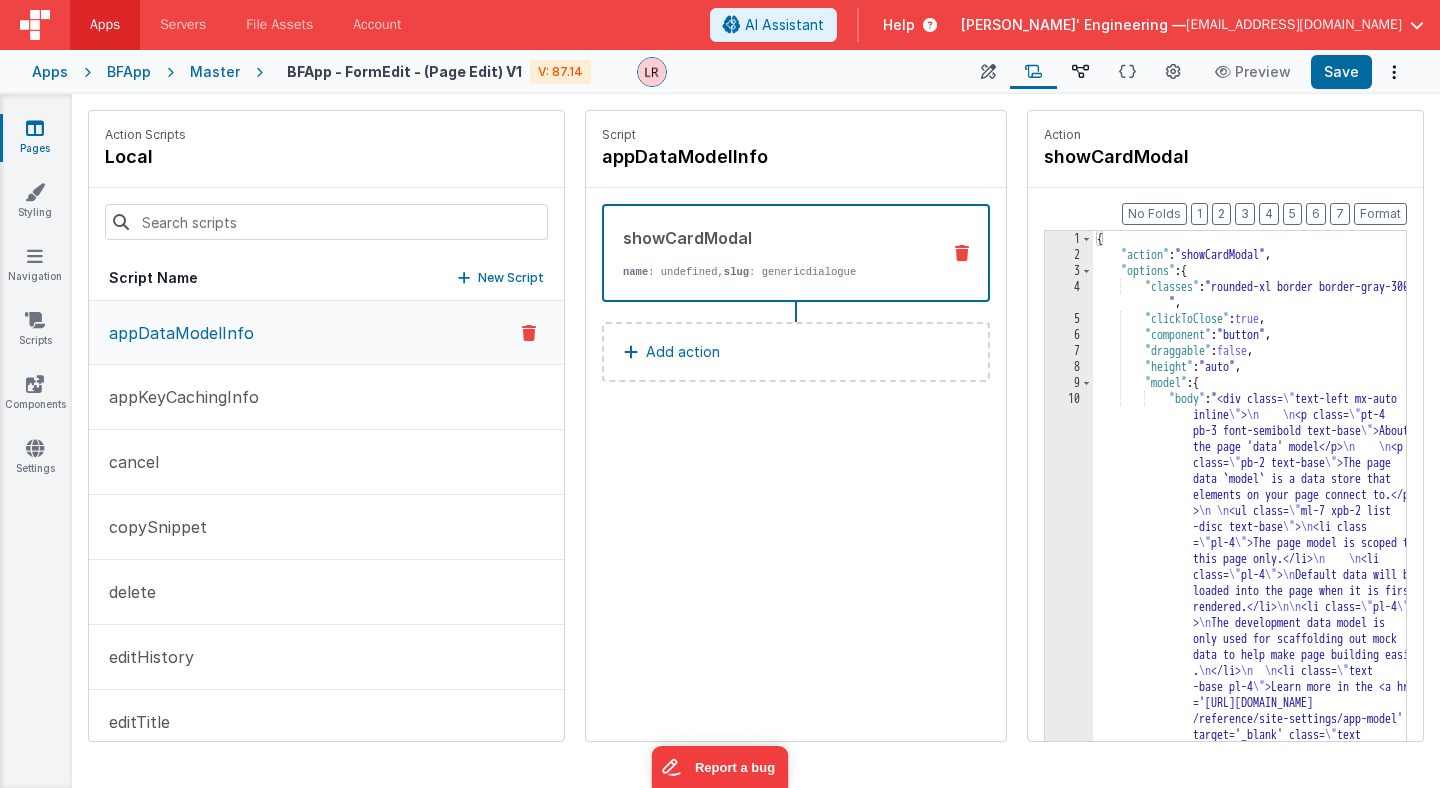 click at bounding box center (1080, 72) 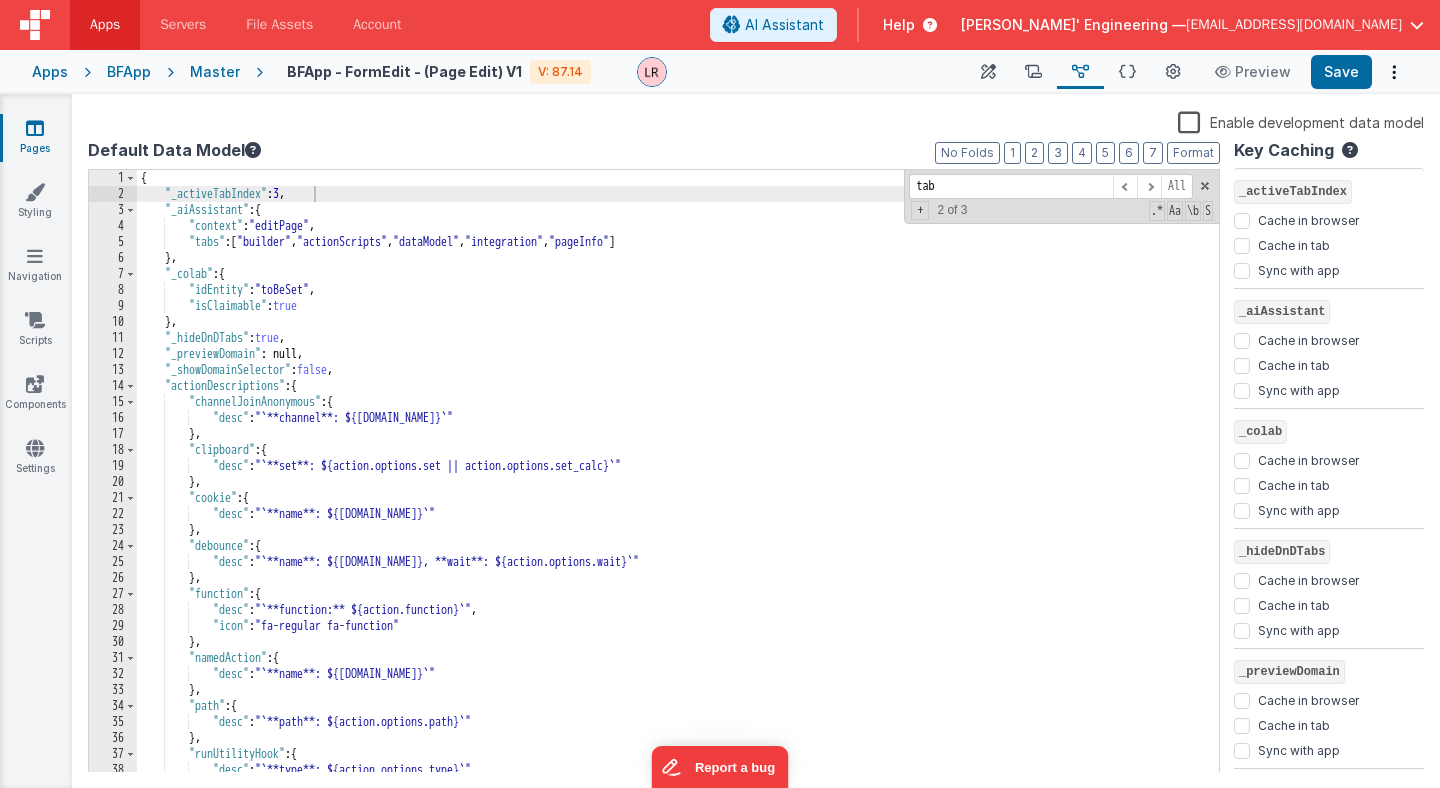 type 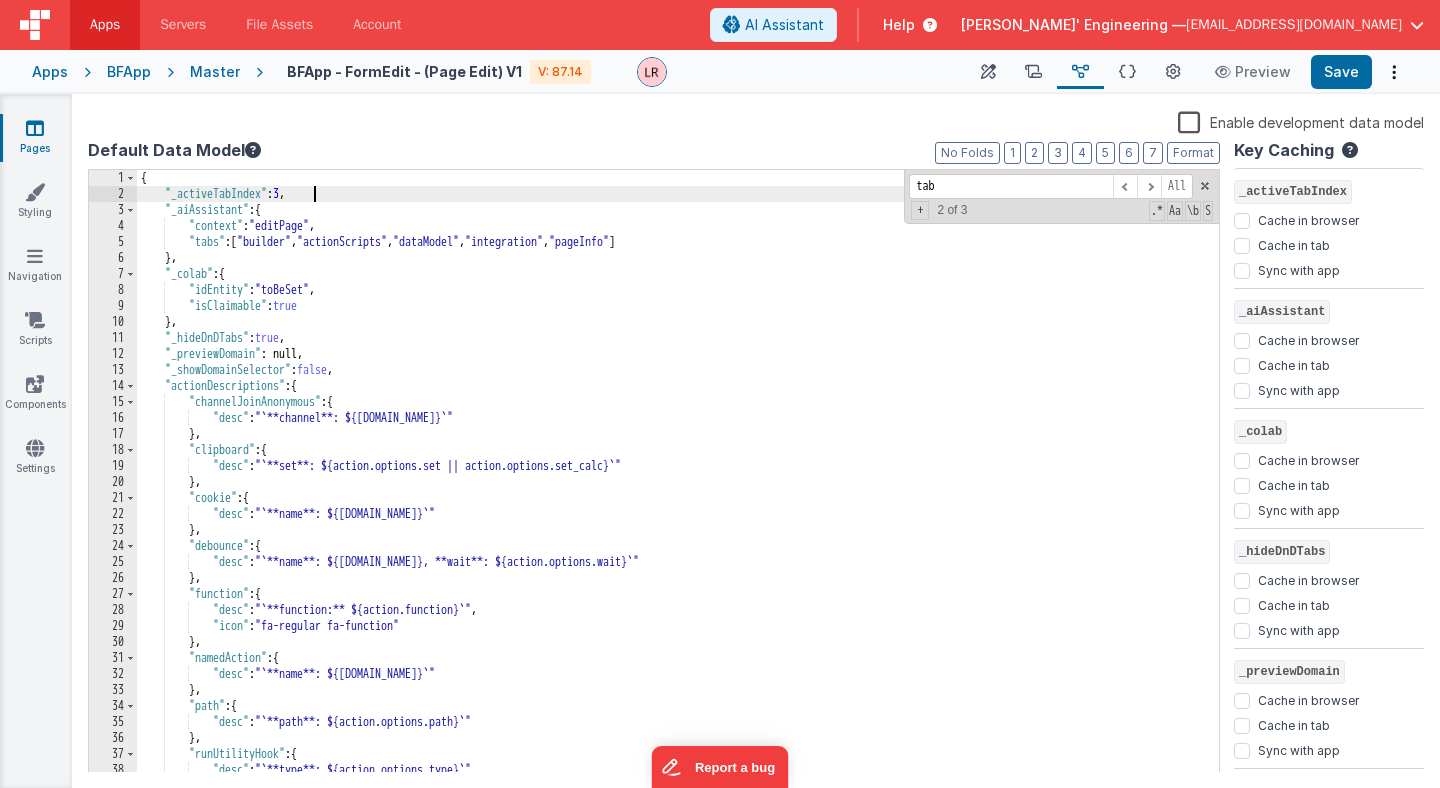 click on "{      "_activeTabIndex" :  3 ,      "_aiAssistant" :  {           "context" :  "editPage" ,           "tabs" :  [ "builder" ,  "actionScripts" ,  "dataModel" ,  "integration" ,  "pageInfo" ]      } ,      "_colab" :  {           "idEntity" :  "toBeSet" ,           "isClaimable" :  true      } ,      "_hideDnDTabs" :  true ,      "_previewDomain" : null,      "_showDomainSelector" :  false ,      "actionDescriptions" :  {           "channelJoinAnonymous" :  {                "desc" :  "`**channel**: ${action.options.channel}`"           } ,           "clipboard" :  {                "desc" :  "`**set**: ${action.options.set || action.options.set_calc}`"           } ,           "cookie" :  {                "desc" :  "`**name**: ${action.options.name}`"           } ,           "debounce" :  {                "desc" :  "`**name**: ${action.options.name}, **wait**: ${action.options.wait}`"           } ,           "function" :  {                "desc" :  "`**function:** ${action.function}`" ,                "icon" :" at bounding box center [678, 487] 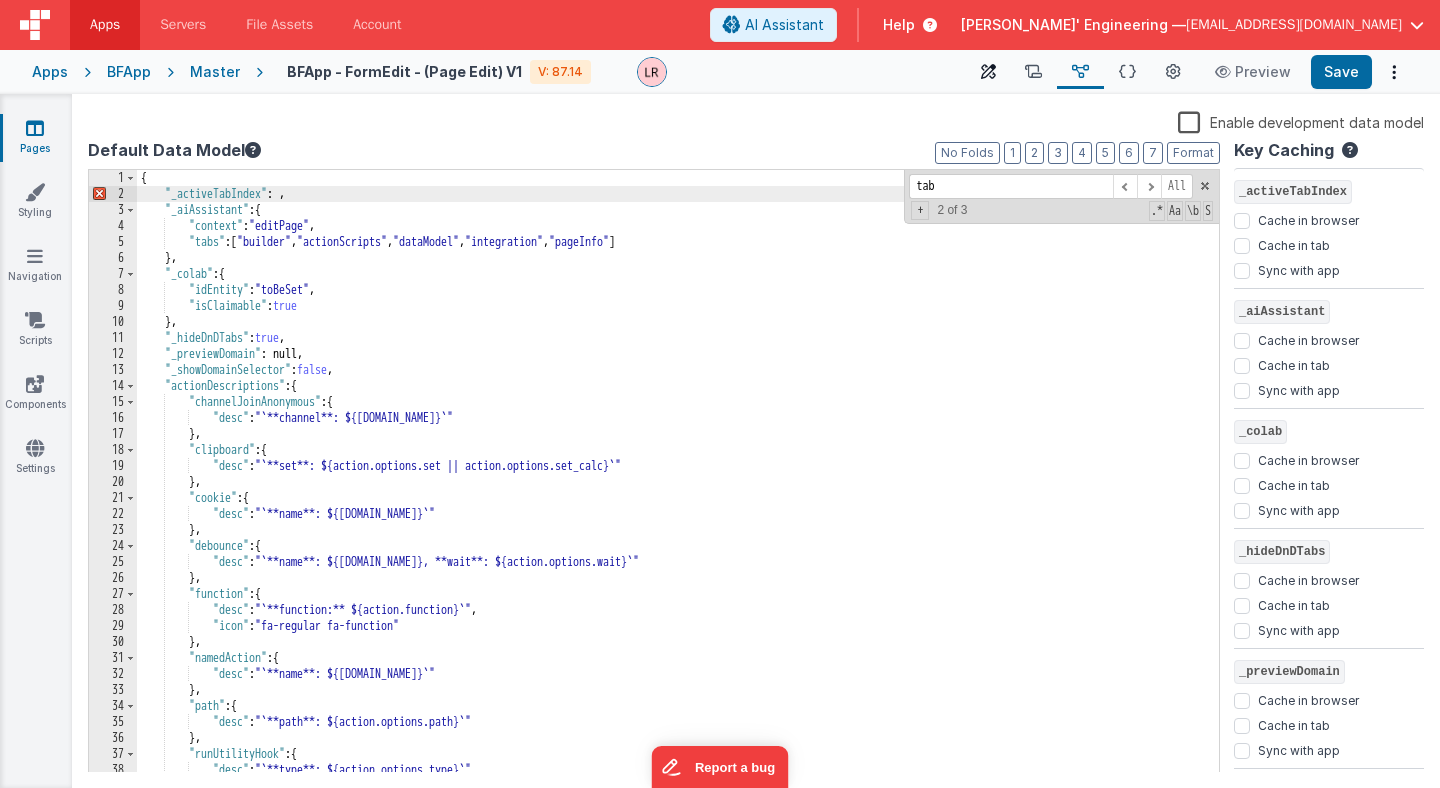 click at bounding box center (988, 72) 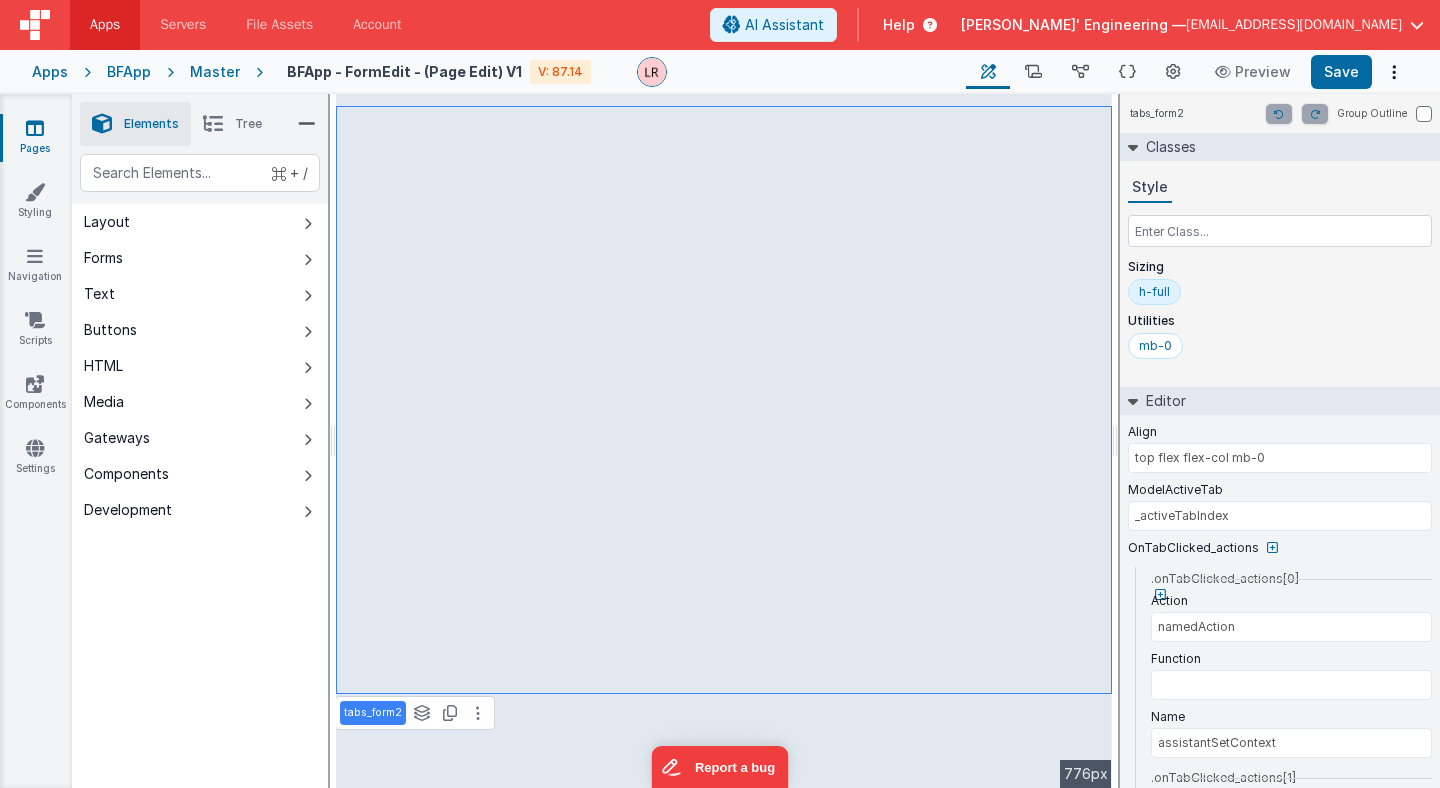 type on "// Refresh all the editors if they are instantiatedwindow.editor_htmlEditor?.resize?.();window.editor_modelDefault?.resize?.();window.editor_modelDev?.resize?.();window.editor_pagemodel?.resize?.();window.editor_pagesform?.resize?.();window.editor_pagemodeldev?.resize?.();window.editor_pagesjson?.resize?.();// If any future actions need to be run on a tab change they should be added here" 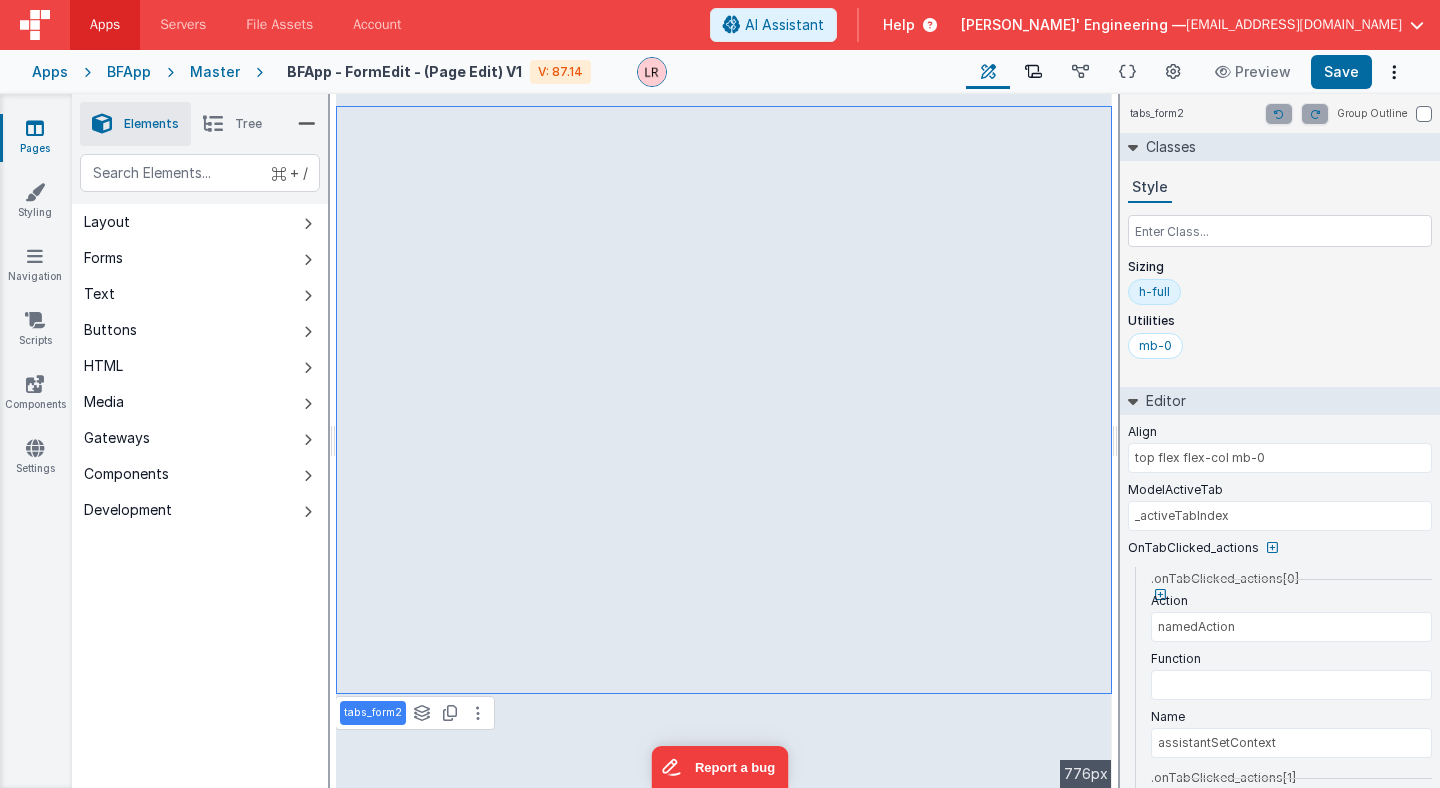 click at bounding box center (1033, 72) 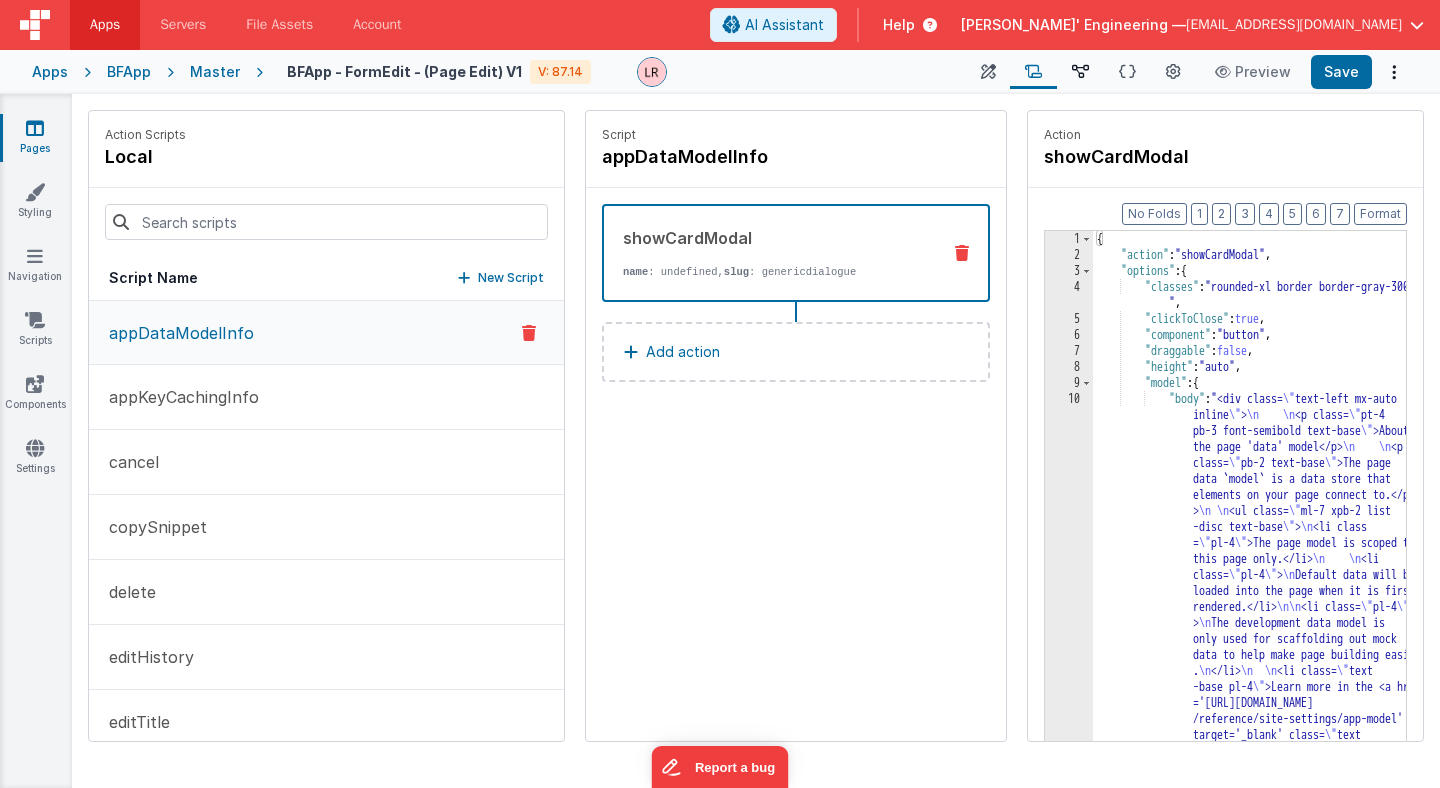 click on "Data Model" at bounding box center (1080, 72) 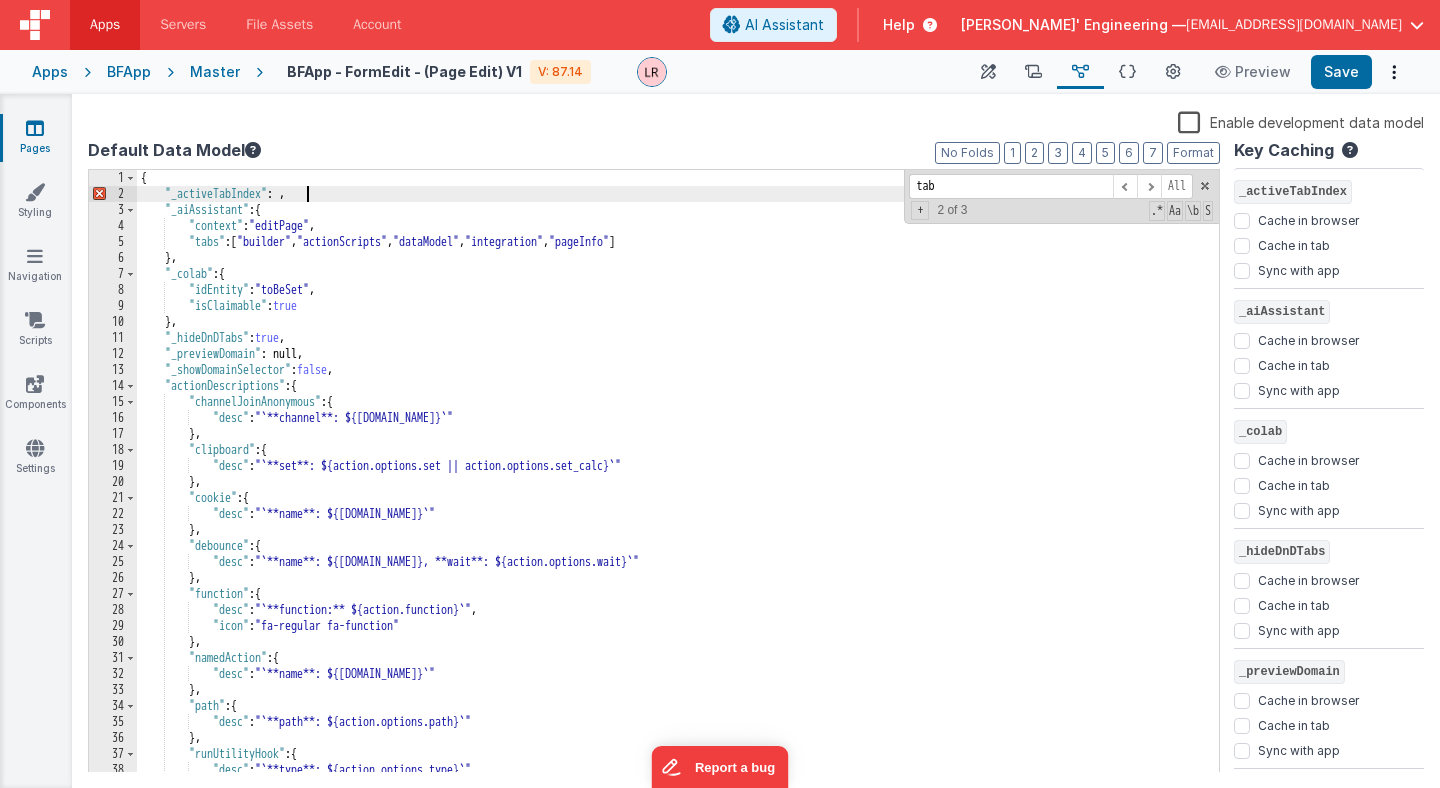 click on "{      "_activeTabIndex" : ,      "_aiAssistant" :  {           "context" :  "editPage" ,           "tabs" :  [ "builder" ,  "actionScripts" ,  "dataModel" ,  "integration" ,  "pageInfo" ]      } ,      "_colab" :  {           "idEntity" :  "toBeSet" ,           "isClaimable" :  true      } ,      "_hideDnDTabs" :  true ,      "_previewDomain" : null,      "_showDomainSelector" :  false ,      "actionDescriptions" :  {           "channelJoinAnonymous" :  {                "desc" :  "`**channel**: ${action.options.channel}`"           } ,           "clipboard" :  {                "desc" :  "`**set**: ${action.options.set || action.options.set_calc}`"           } ,           "cookie" :  {                "desc" :  "`**name**: ${action.options.name}`"           } ,           "debounce" :  {                "desc" :  "`**name**: ${action.options.name}, **wait**: ${action.options.wait}`"           } ,           "function" :  {                "desc" :  "`**function:** ${action.function}`" ,                "icon" :  }" at bounding box center (678, 487) 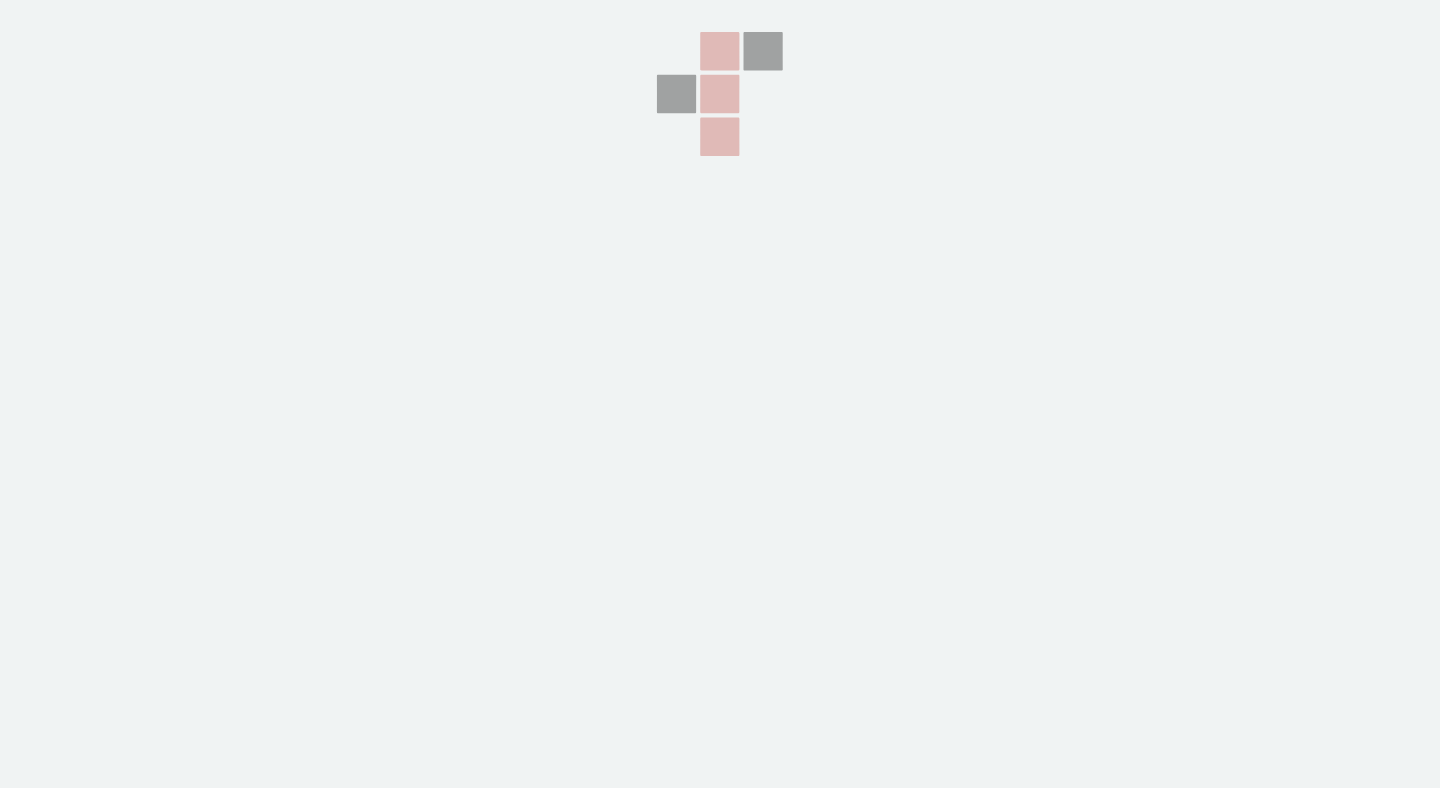 scroll, scrollTop: 0, scrollLeft: 0, axis: both 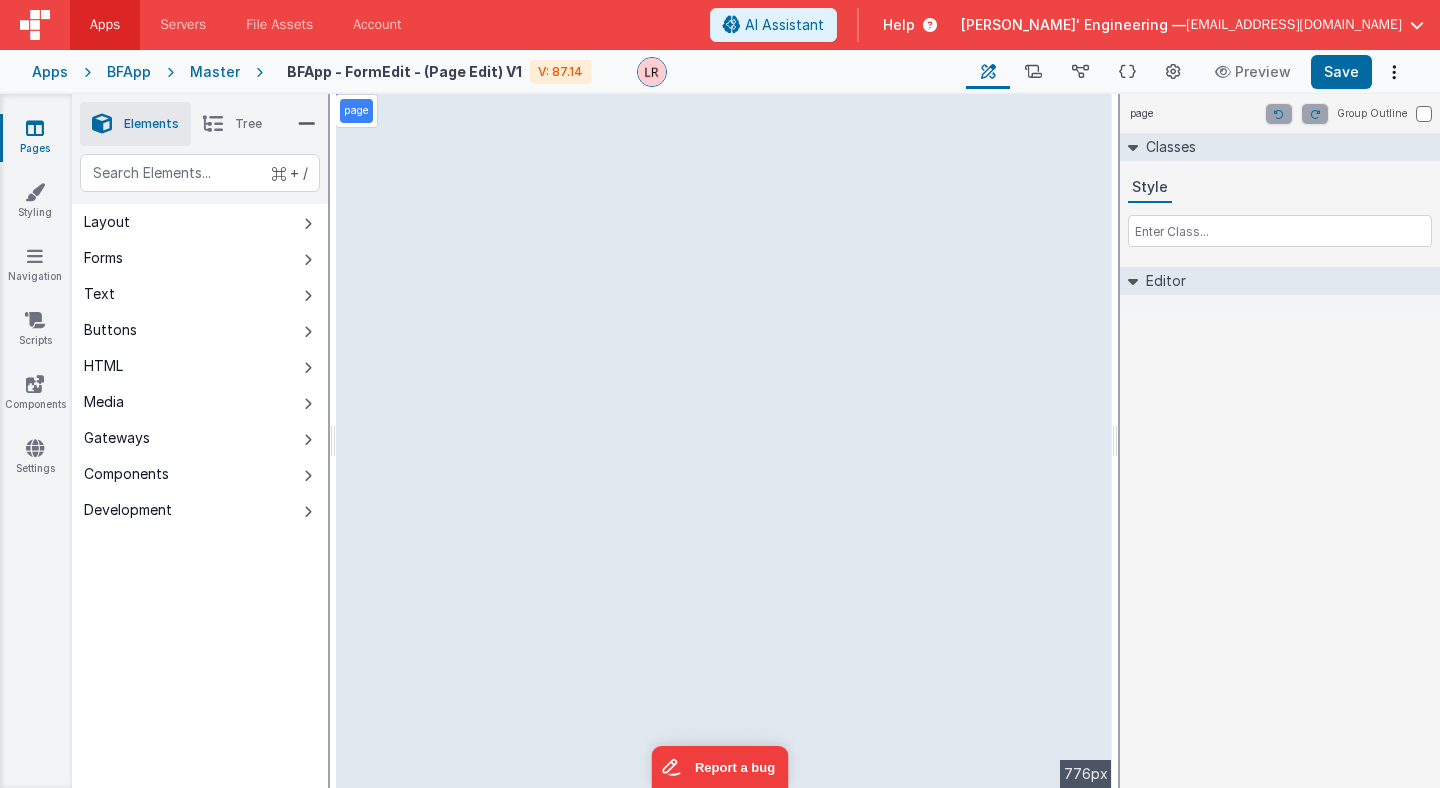 click at bounding box center (213, 124) 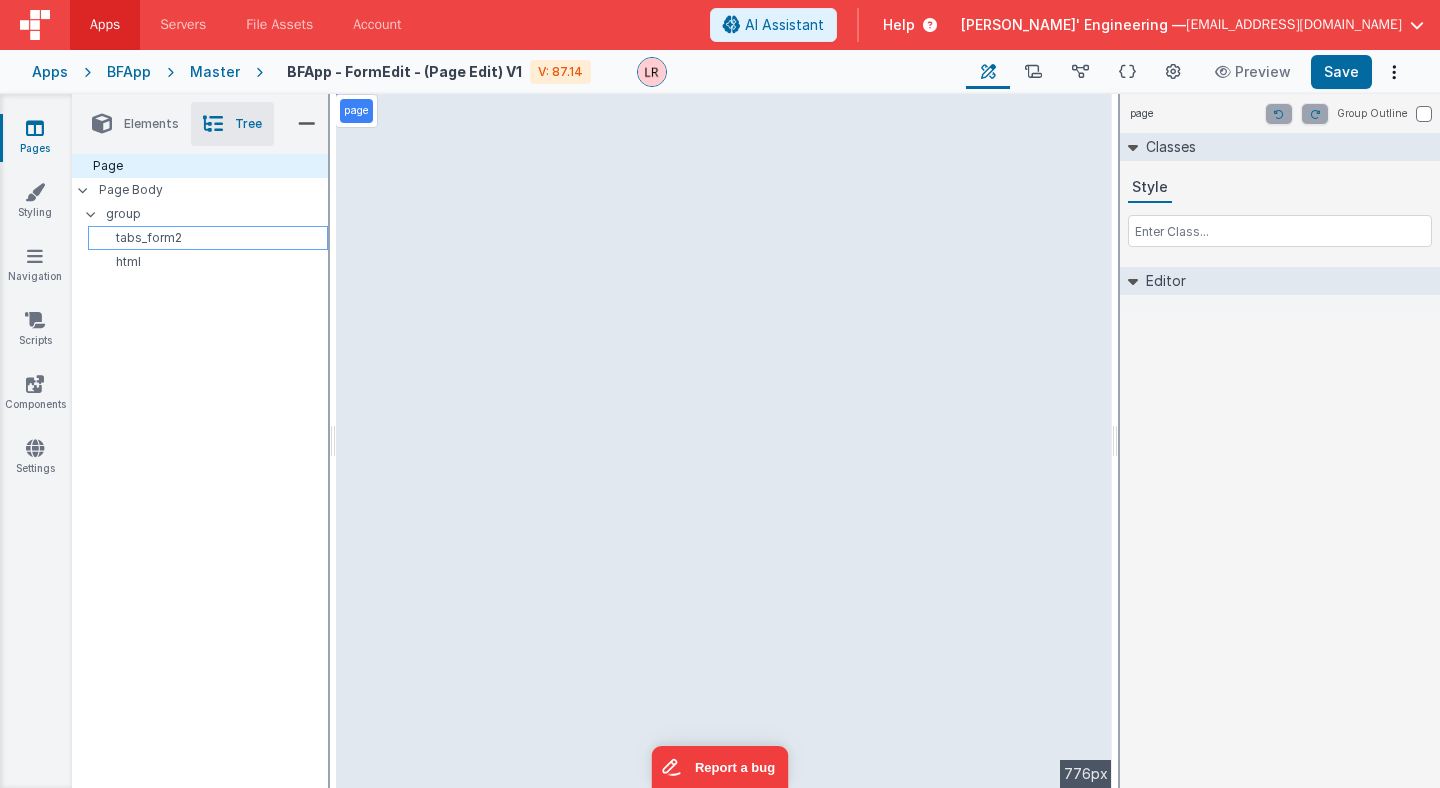 click on "tabs_form2" at bounding box center [211, 238] 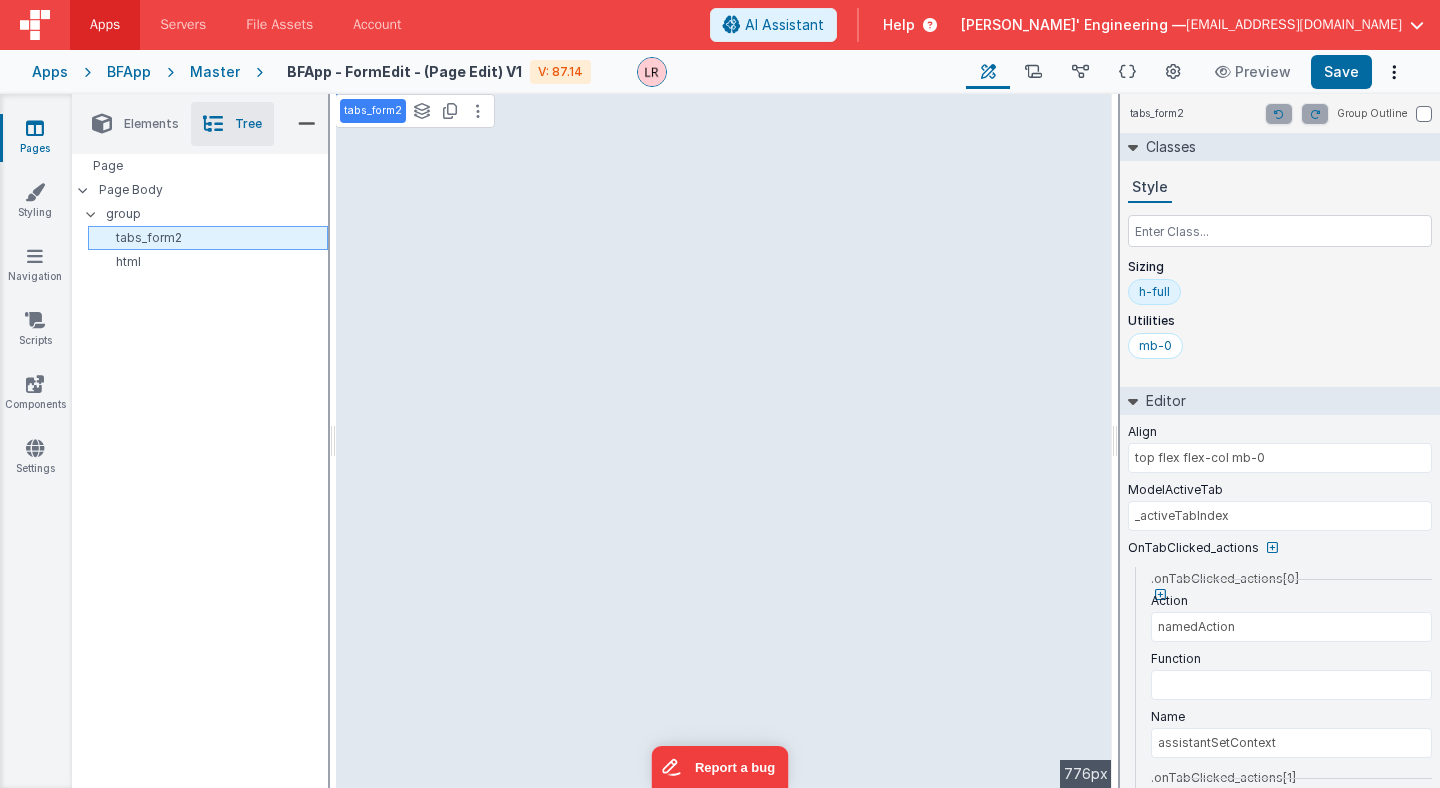 type on "// Refresh all the editors if they are instantiatedwindow.editor_htmlEditor?.resize?.();window.editor_modelDefault?.resize?.();window.editor_modelDev?.resize?.();window.editor_pagemodel?.resize?.();window.editor_pagesform?.resize?.();window.editor_pagemodeldev?.resize?.();window.editor_pagesjson?.resize?.();// If any future actions need to be run on a tab change they should be added here" 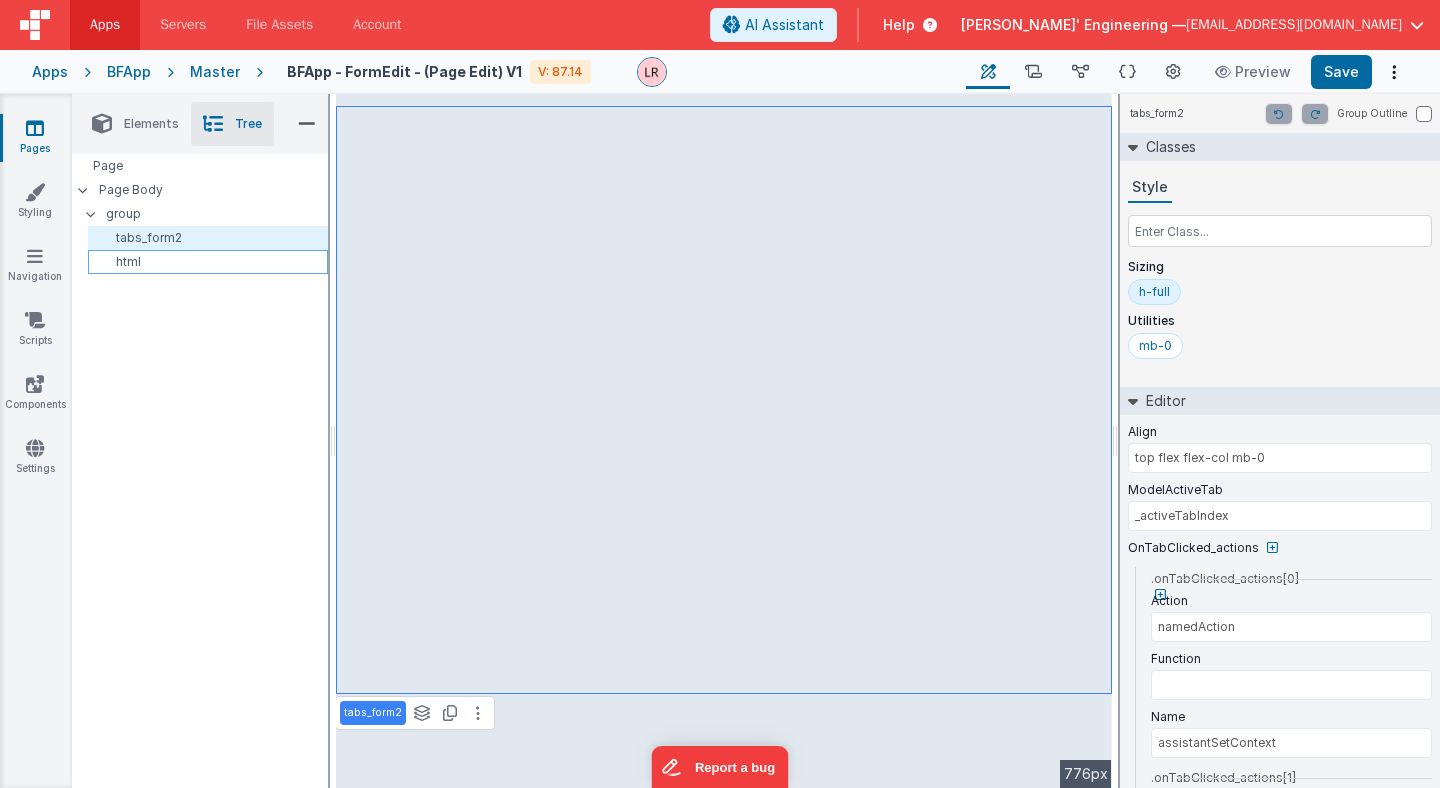 click on "html" at bounding box center [211, 262] 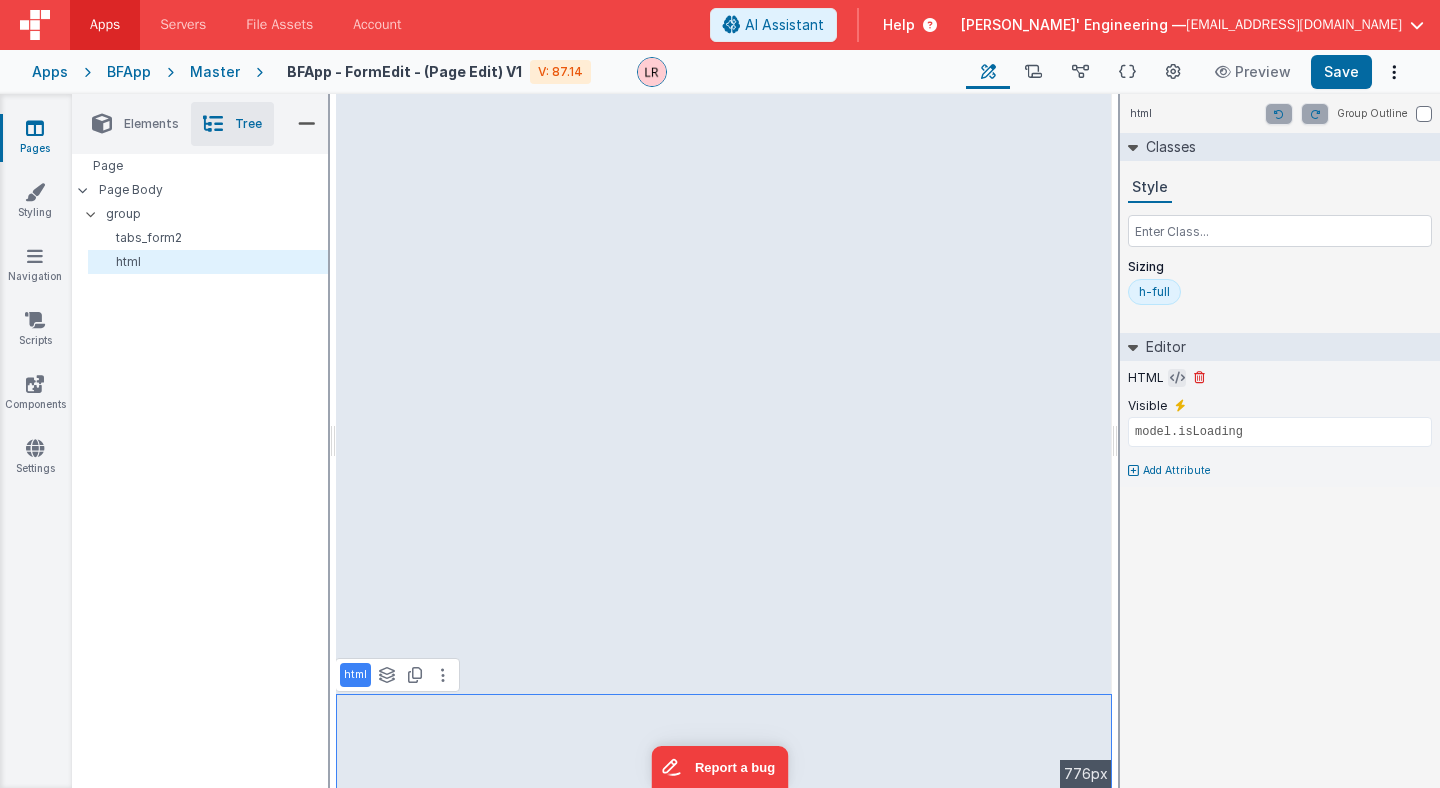 click at bounding box center (1177, 378) 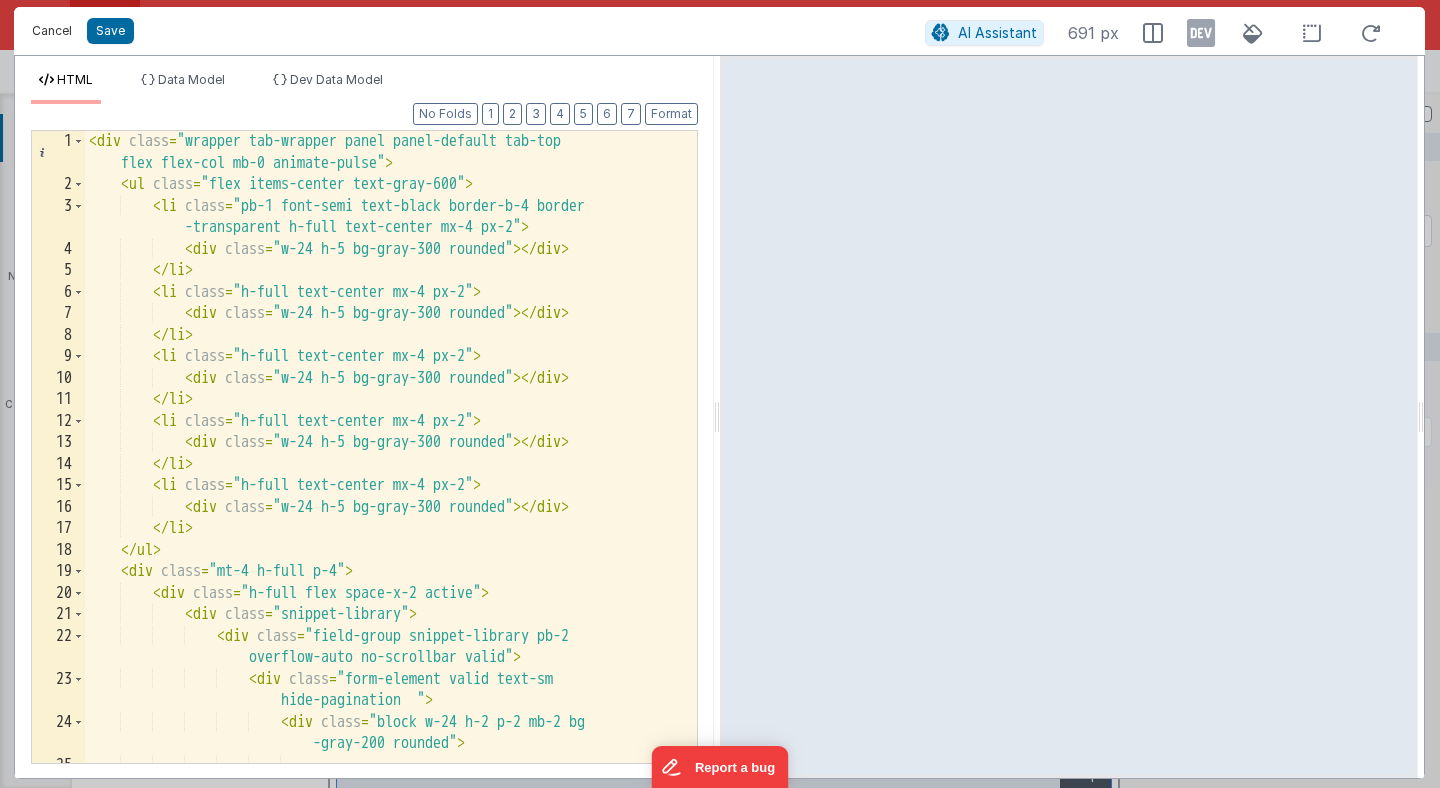 click on "Cancel" at bounding box center [52, 31] 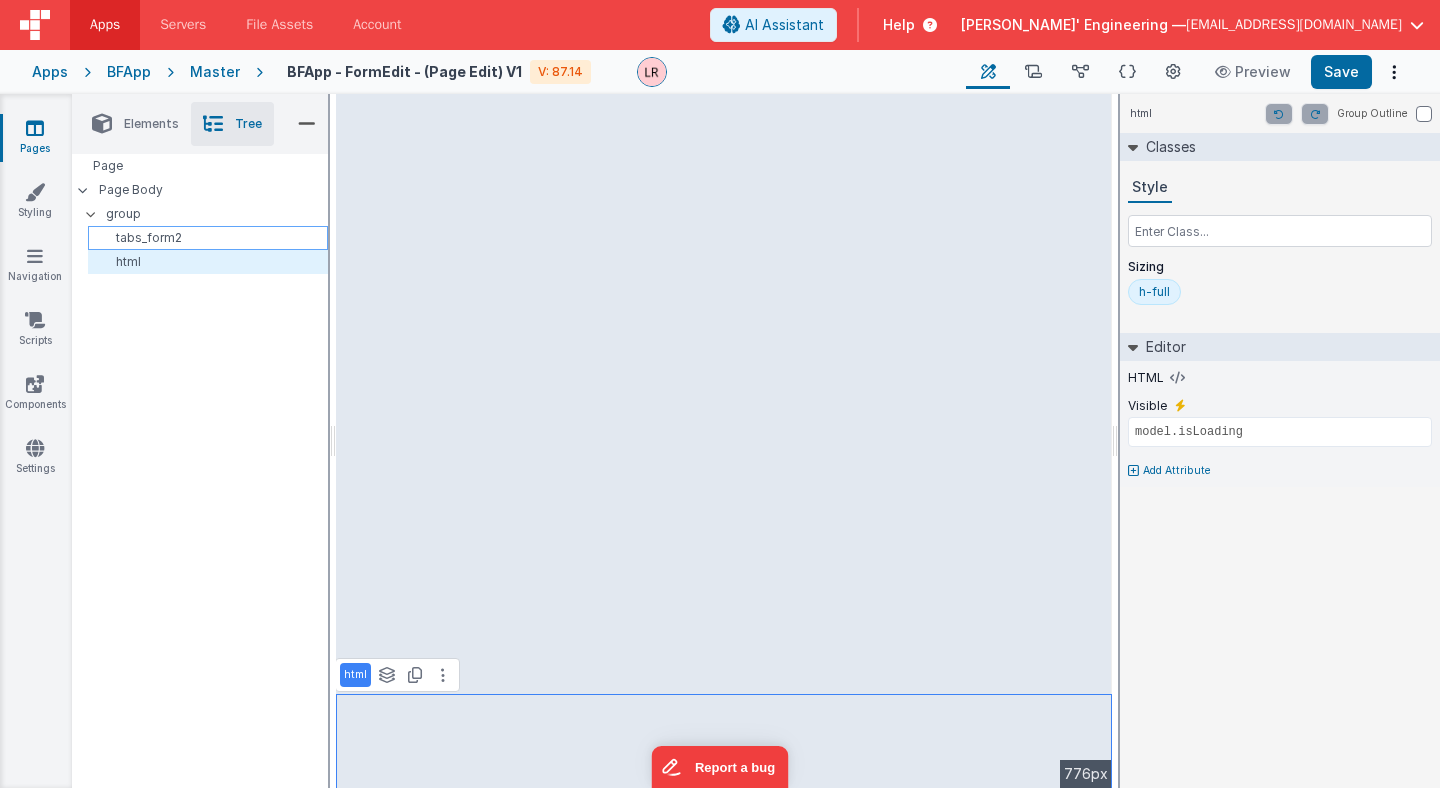 click on "tabs_form2" at bounding box center [211, 238] 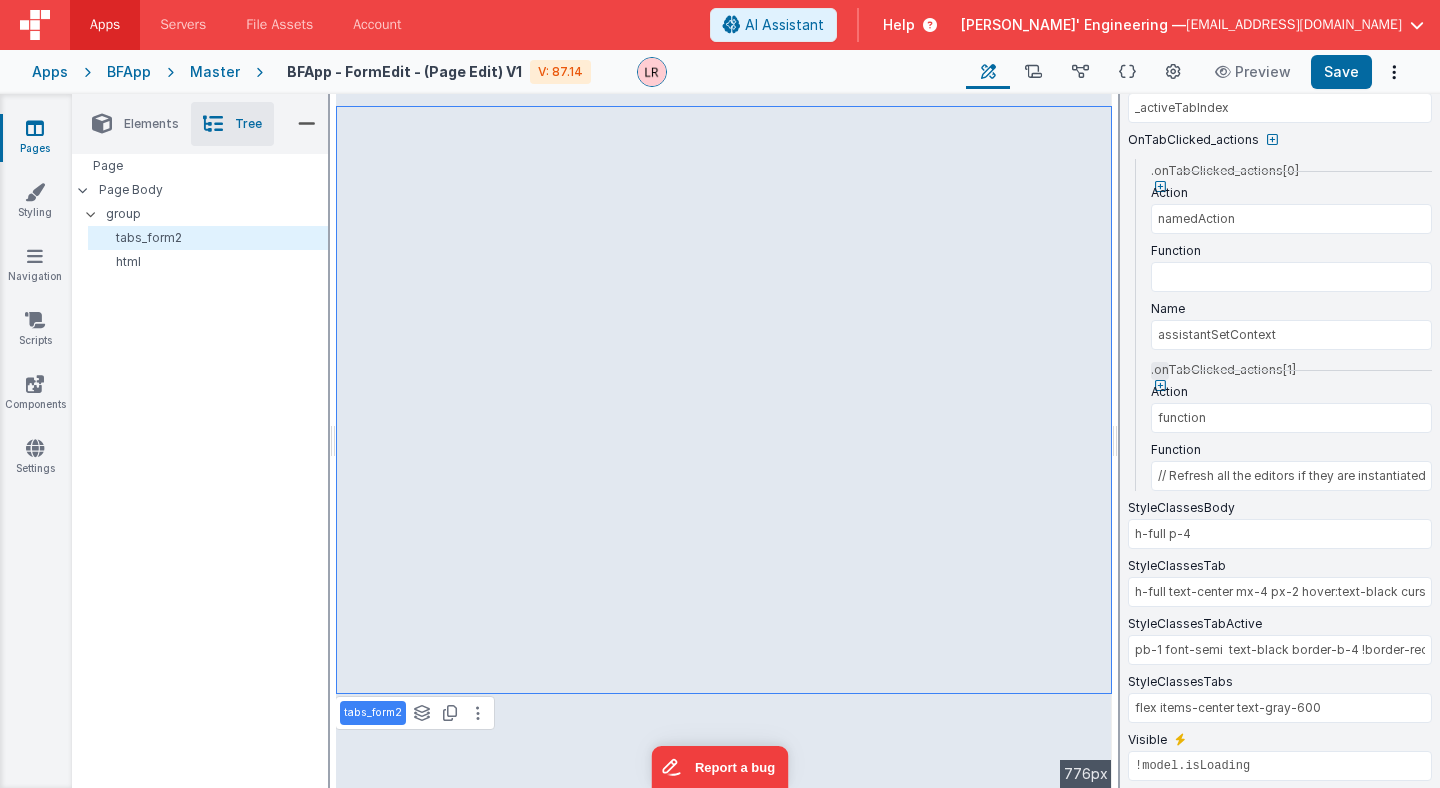 scroll, scrollTop: 404, scrollLeft: 0, axis: vertical 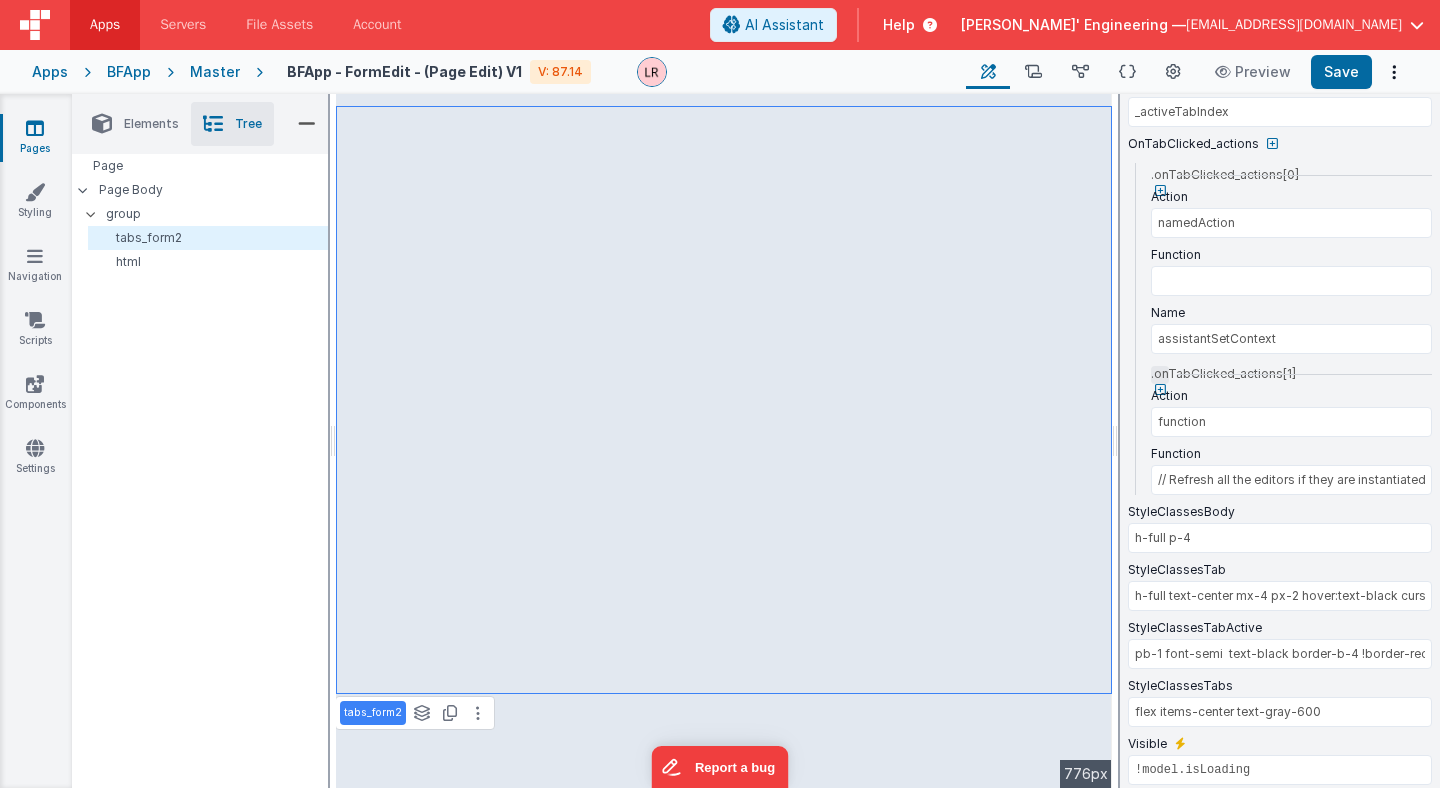 type on "// Refresh all the editors if they are instantiatedwindow.editor_htmlEditor?.resize?.();window.editor_modelDefault?.resize?.();window.editor_modelDev?.resize?.();window.editor_pagemodel?.resize?.();window.editor_pagesform?.resize?.();window.editor_pagemodeldev?.resize?.();window.editor_pagesjson?.resize?.();// If any future actions need to be run on a tab change they should be added here" 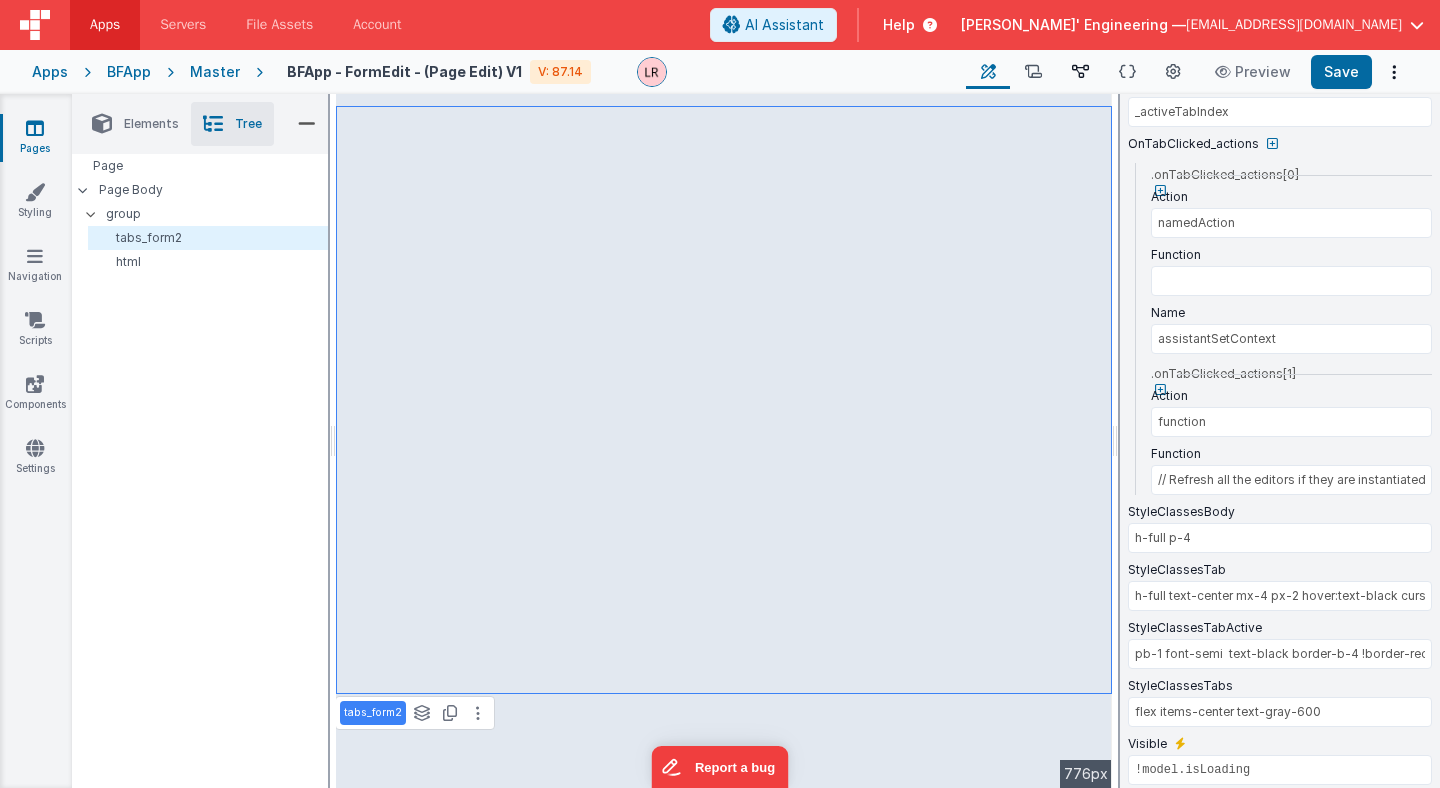 click at bounding box center (1080, 72) 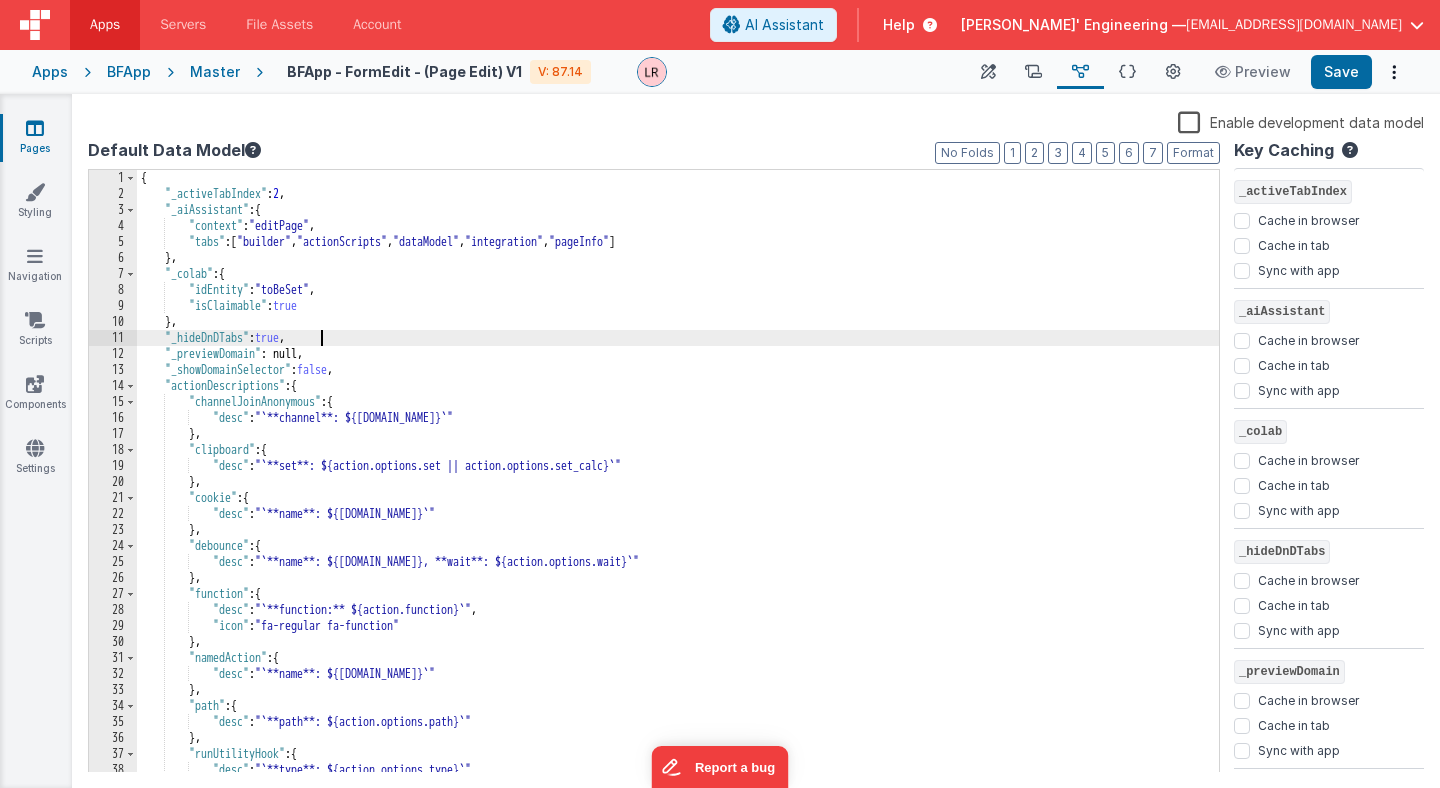 click on "{      "_activeTabIndex" :  2 ,      "_aiAssistant" :  {           "context" :  "editPage" ,           "tabs" :  [ "builder" ,  "actionScripts" ,  "dataModel" ,  "integration" ,  "pageInfo" ]      } ,      "_colab" :  {           "idEntity" :  "toBeSet" ,           "isClaimable" :  true      } ,      "_hideDnDTabs" :  true ,      "_previewDomain" : null,      "_showDomainSelector" :  false ,      "actionDescriptions" :  {           "channelJoinAnonymous" :  {                "desc" :  "`**channel**: ${[DOMAIN_NAME]}`"           } ,           "clipboard" :  {                "desc" :  "`**set**: ${action.options.set || action.options.set_calc}`"           } ,           "cookie" :  {                "desc" :  "`**name**: ${[DOMAIN_NAME]}`"           } ,           "debounce" :  {                "desc" :  "`**name**: ${[DOMAIN_NAME]}, **wait**: ${action.options.wait}`"           } ,           "function" :  {                "desc" :  "`**function:** ${action.function}`" ,                "icon" :" at bounding box center (678, 487) 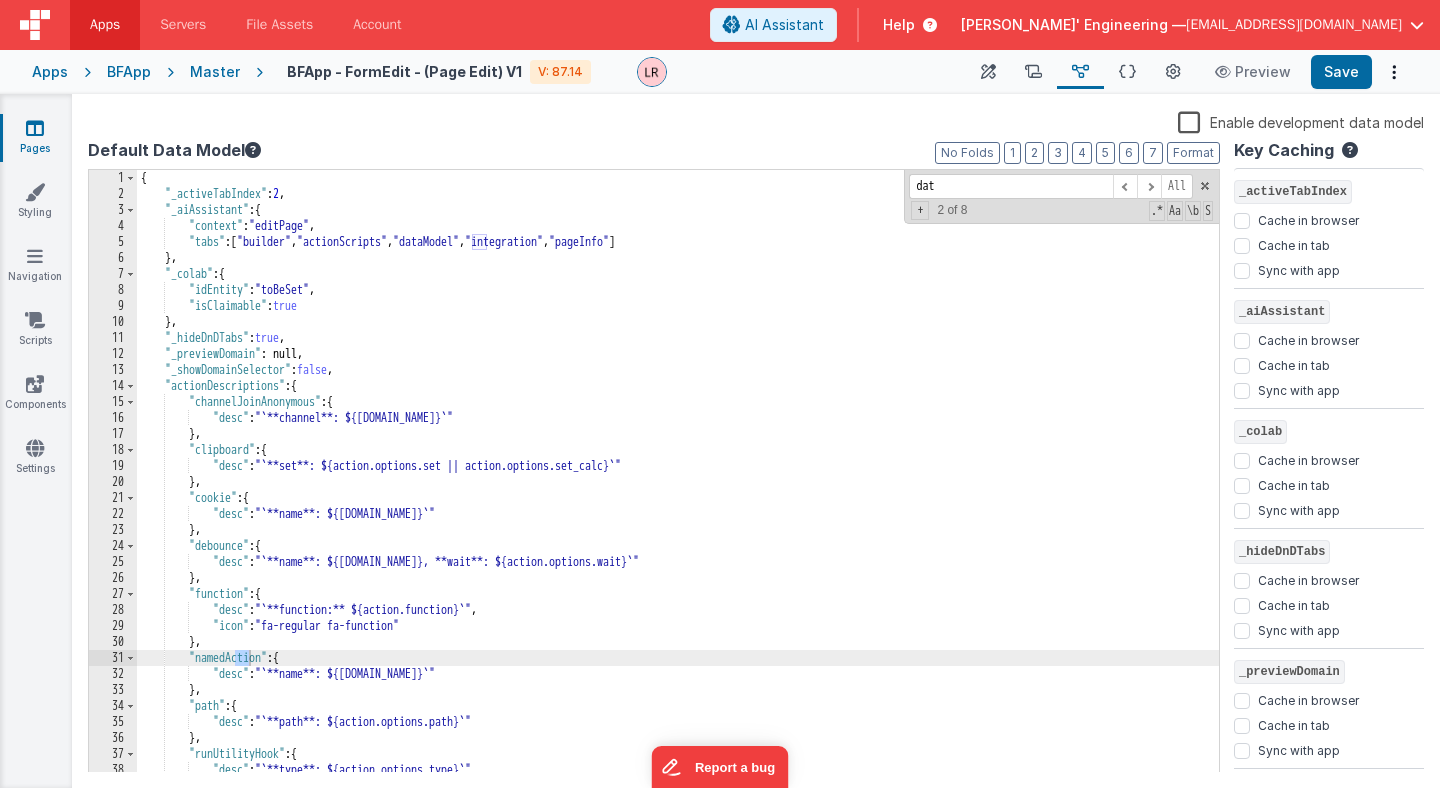 scroll, scrollTop: 821, scrollLeft: 0, axis: vertical 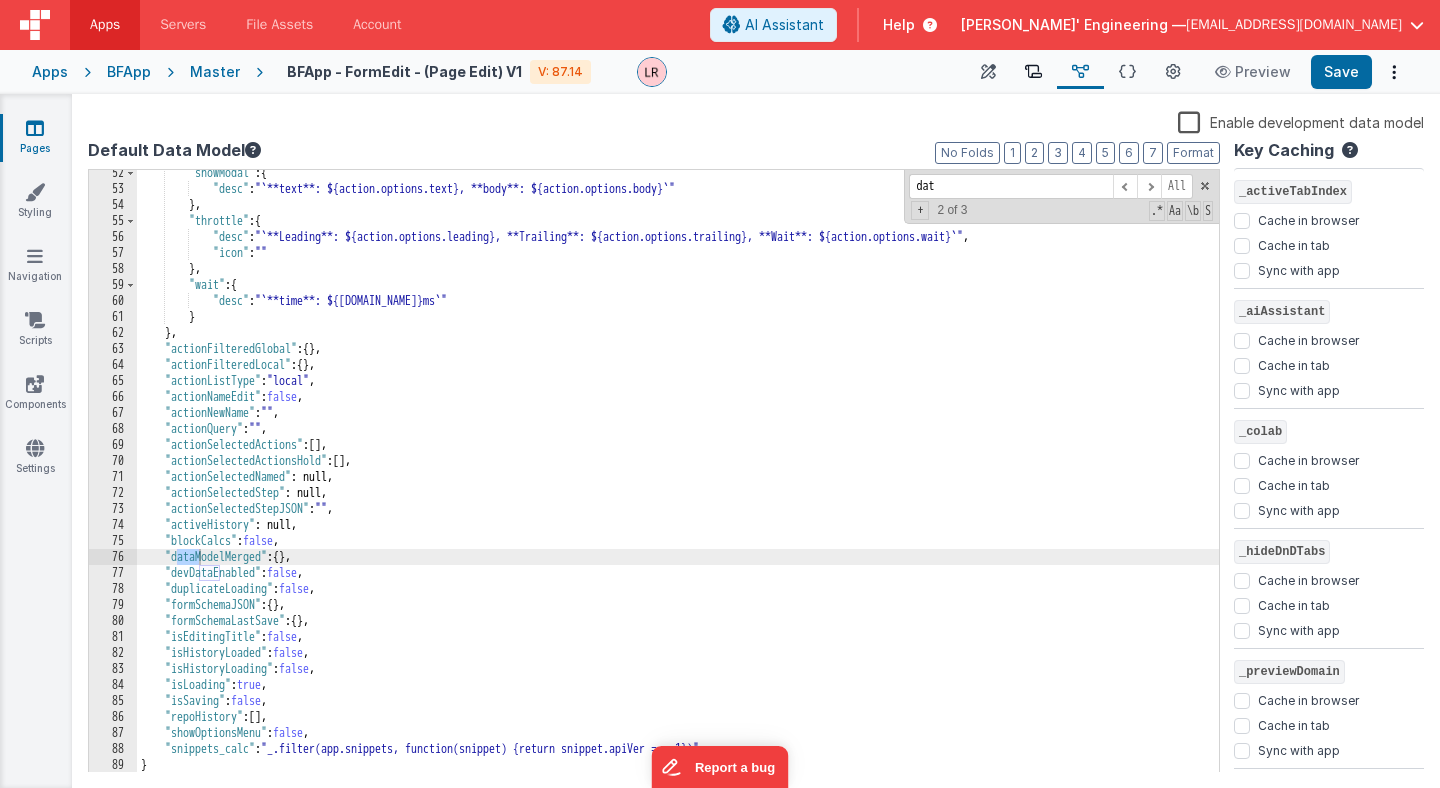 type on "dat" 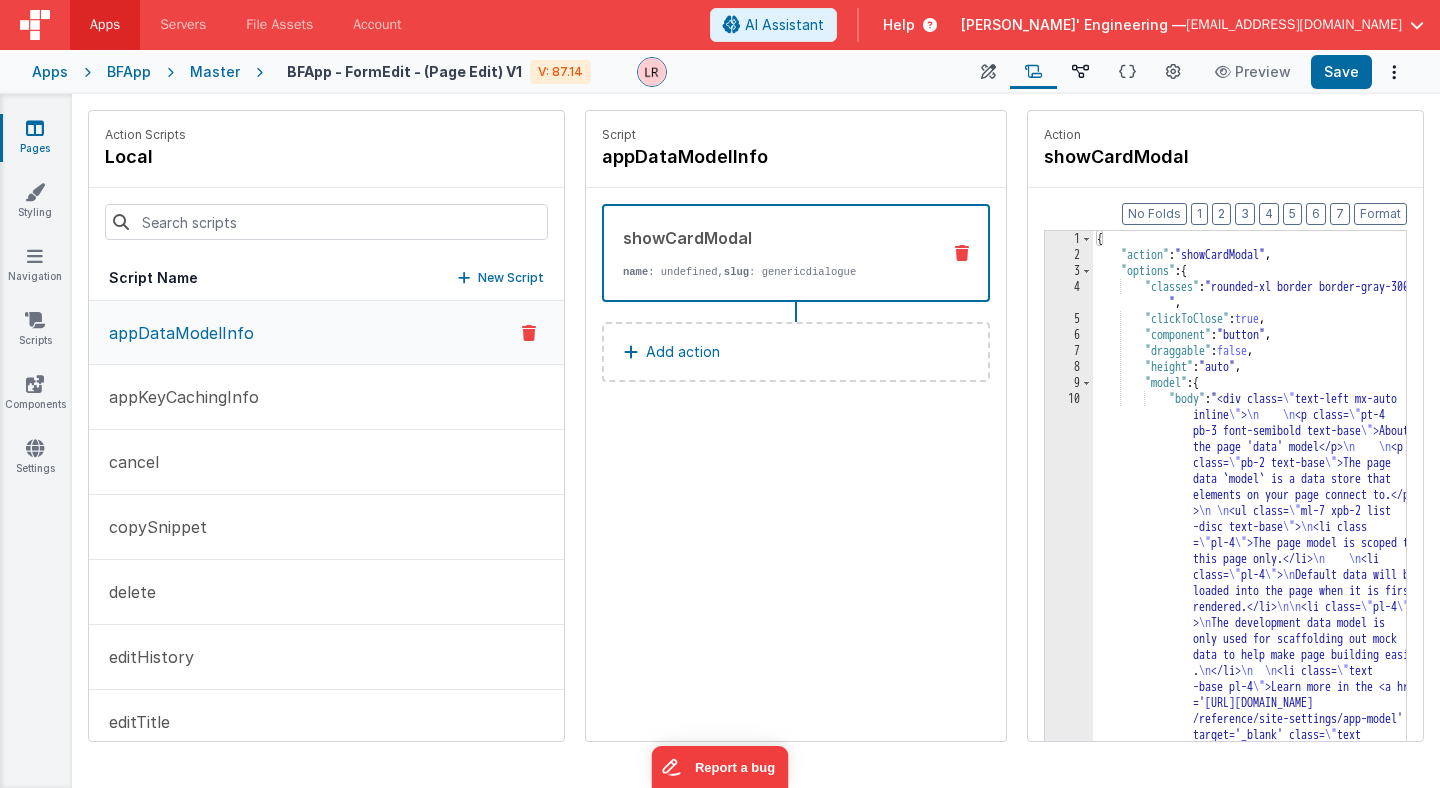 click at bounding box center (1080, 72) 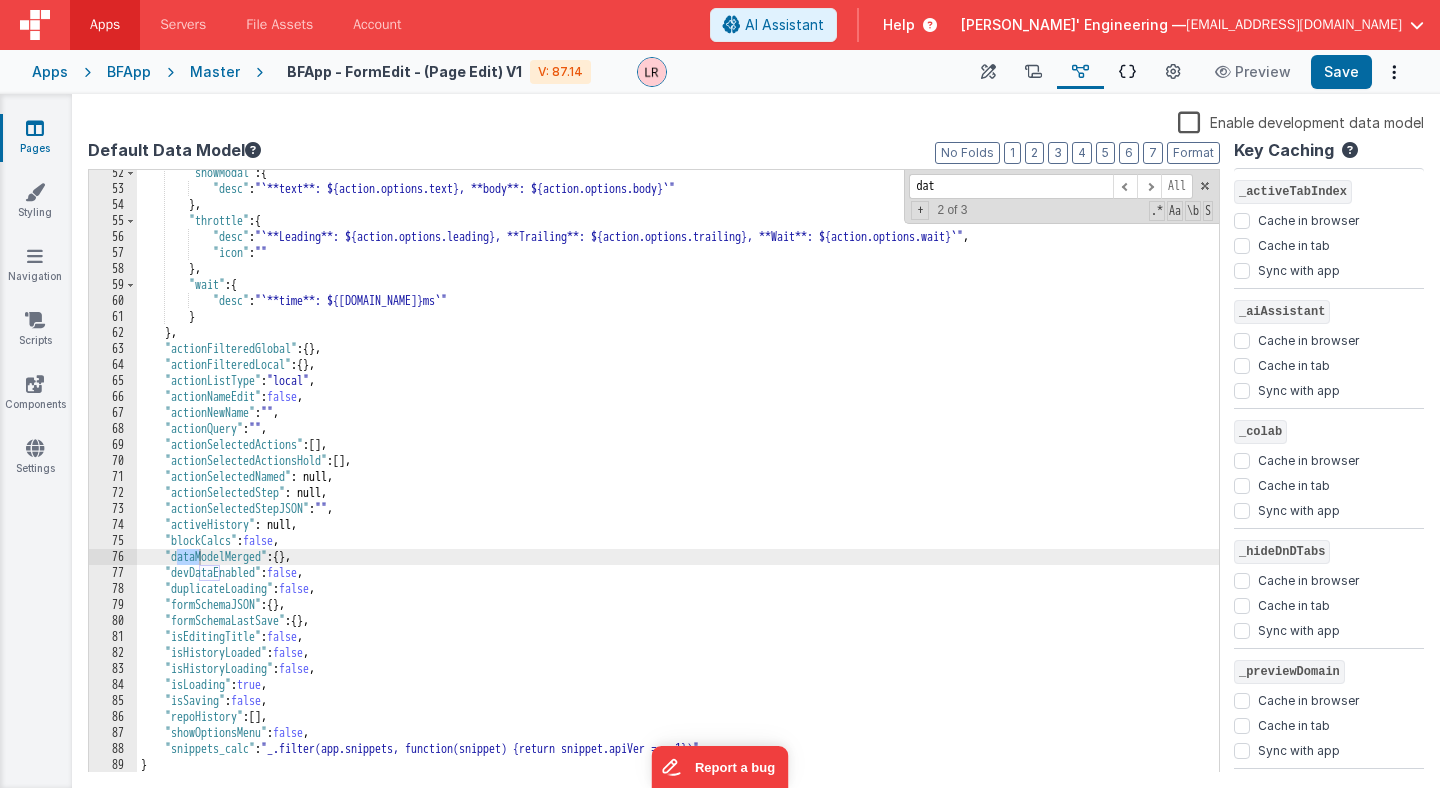 click at bounding box center (1127, 72) 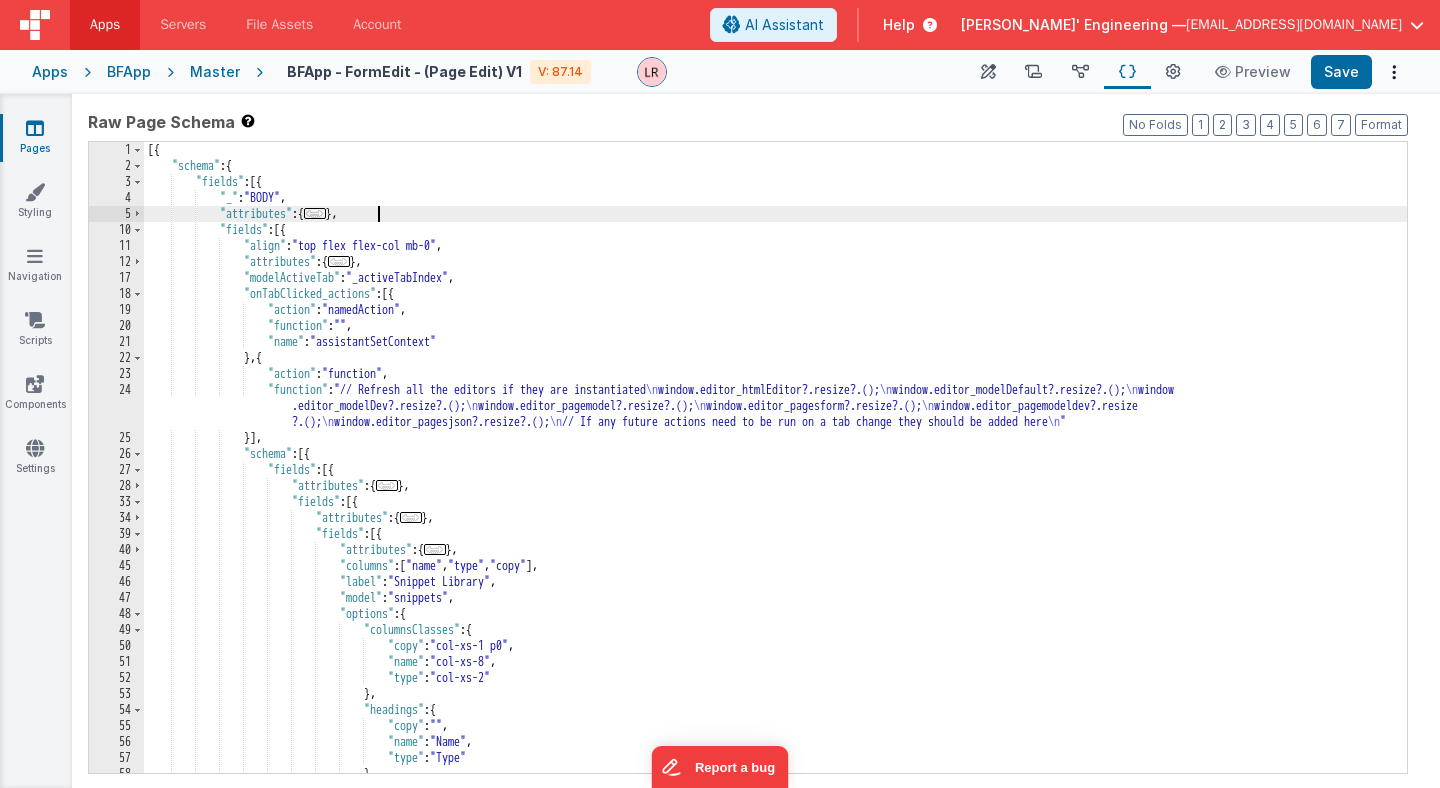 click on "[{      "schema" :  {           "fields" :  [{                "_" :  "BODY" ,                "attributes" :  { ... } ,                "fields" :  [{                     "align" :  "top flex flex-col mb-0" ,                     "attributes" :  { ... } ,                     "modelActiveTab" :  "_activeTabIndex" ,                     "onTabClicked_actions" :  [{                          "action" :  "namedAction" ,                          "function" :  "" ,                          "name" :  "assistantSetContext"                     } ,  {                          "action" :  "function" ,                          "function" :  "// Refresh all the editors if they are instantiated \n window.editor_htmlEditor?.resize?.(); \n window.editor_modelDefault?.resize?.(); \n window                          .editor_modelDev?.resize?.(); \n window.editor_pagemodel?.resize?.(); \n window.editor_pagesform?.resize?.(); \n window.editor_pagemodeldev?.resize" at bounding box center (775, 473) 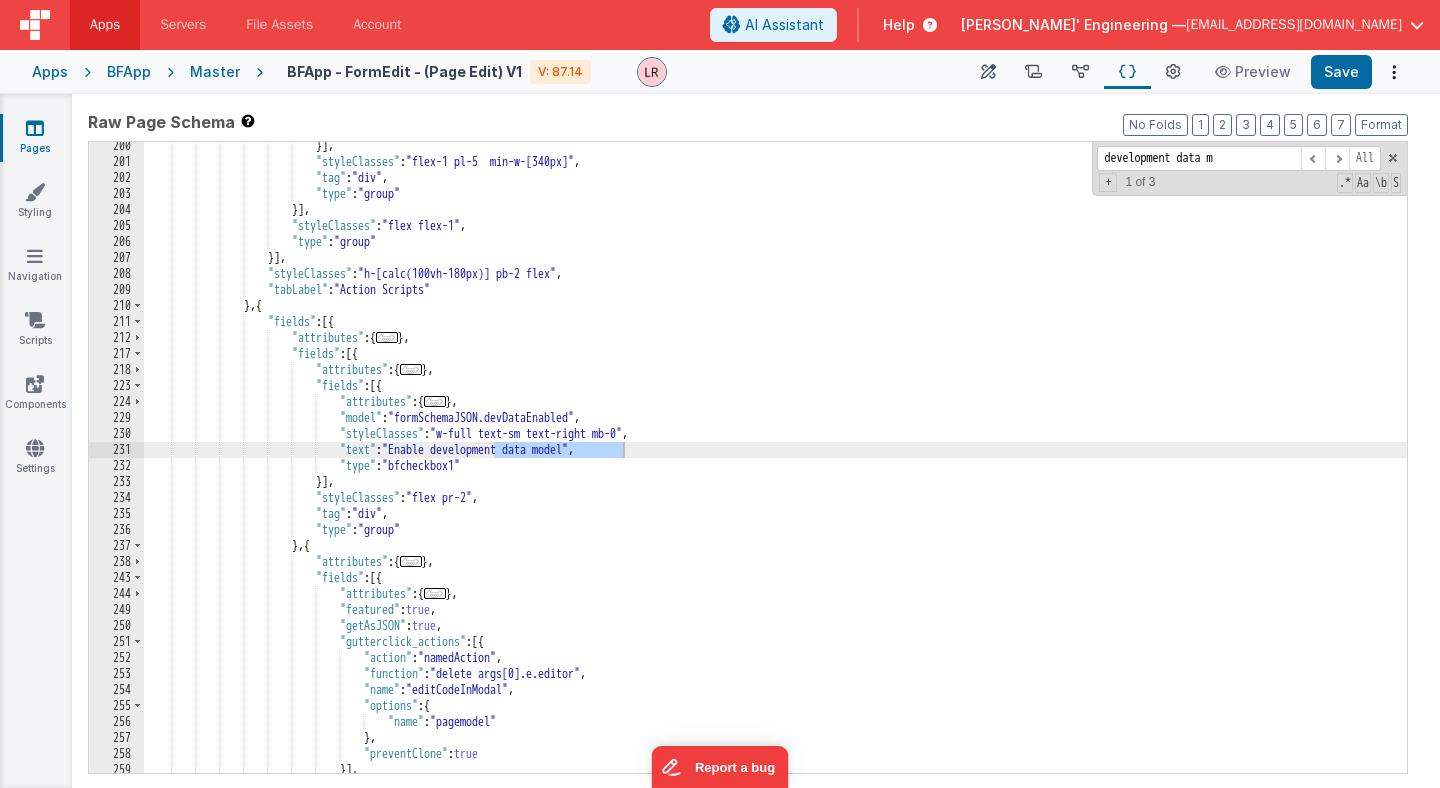 scroll, scrollTop: 3172, scrollLeft: 0, axis: vertical 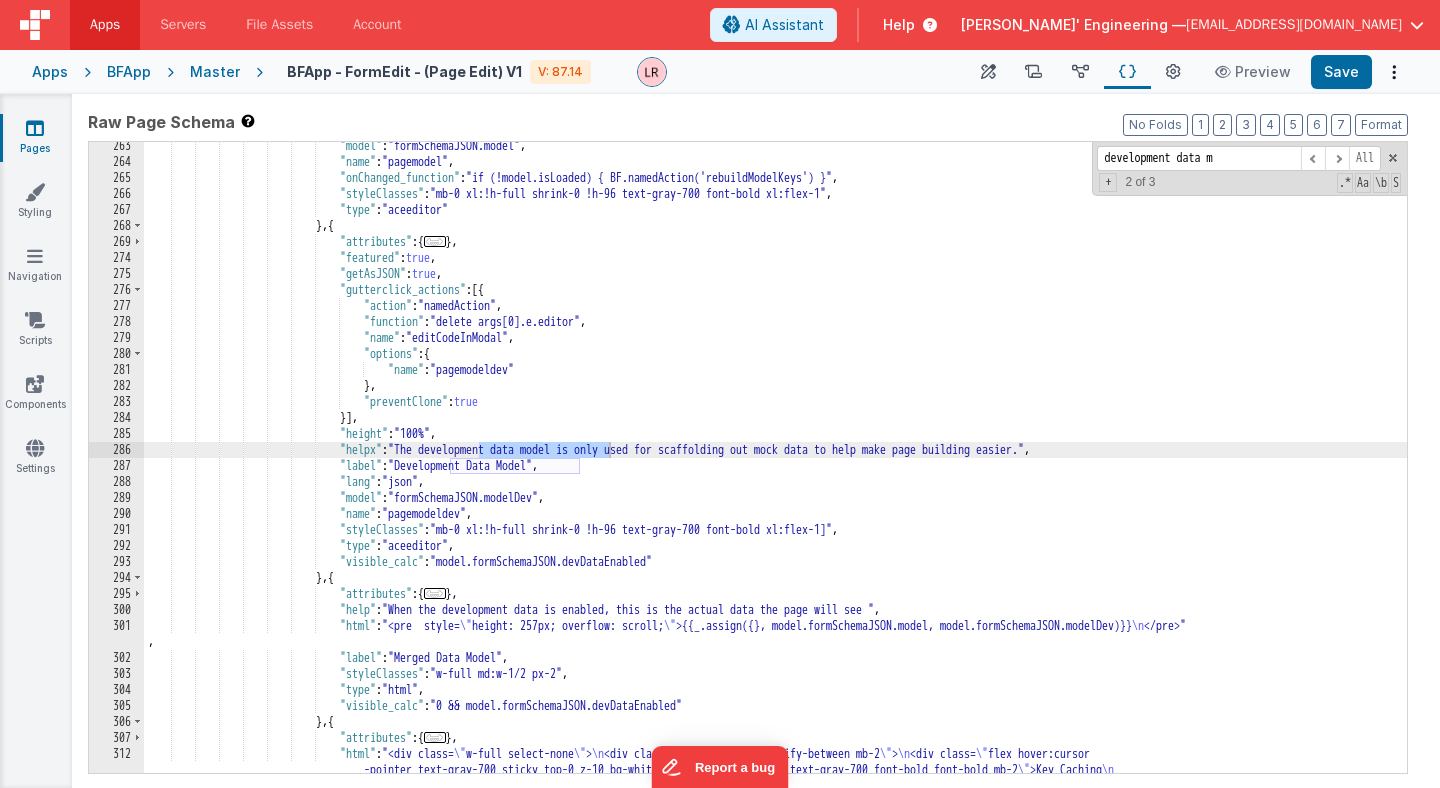type on "development data m" 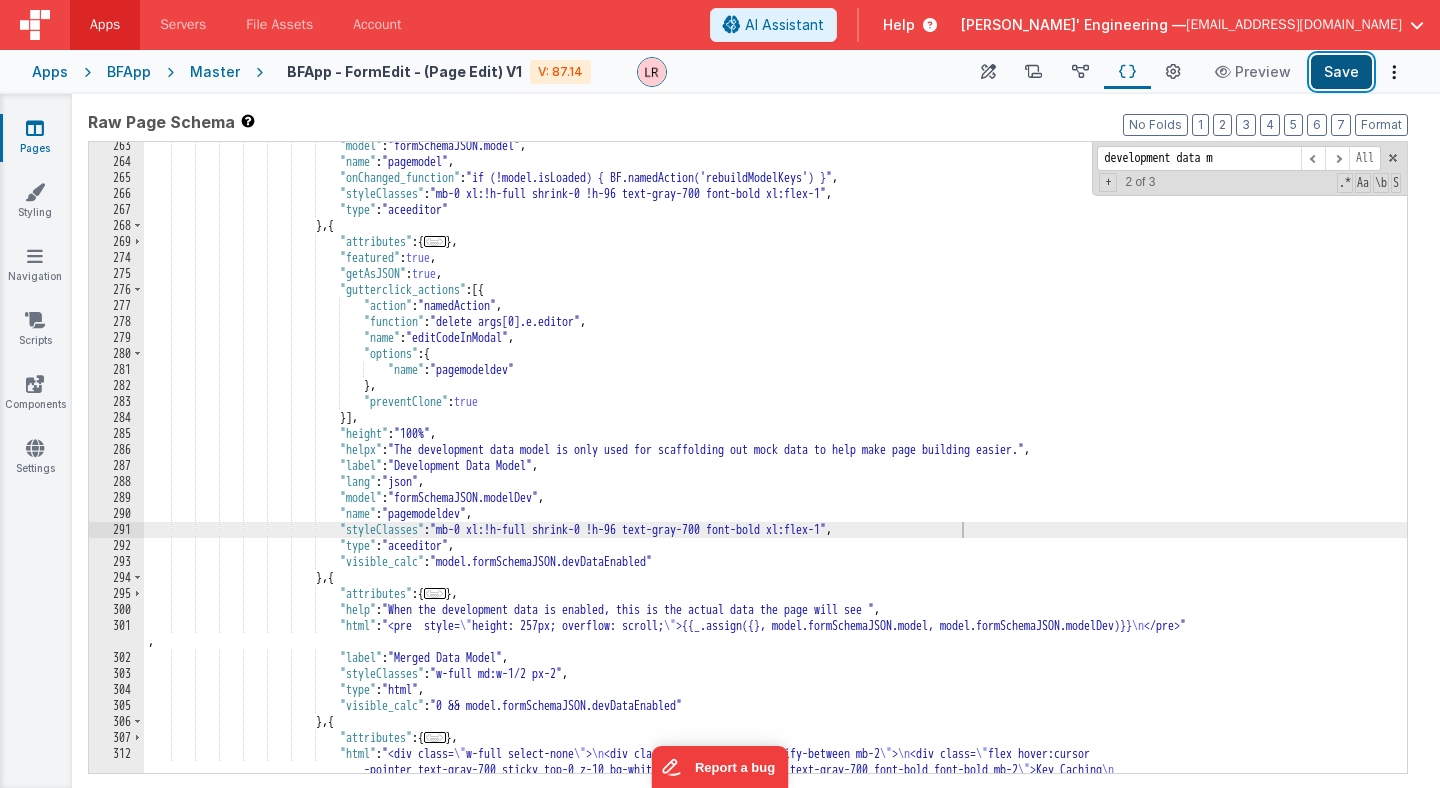 click on "Save" at bounding box center (1341, 72) 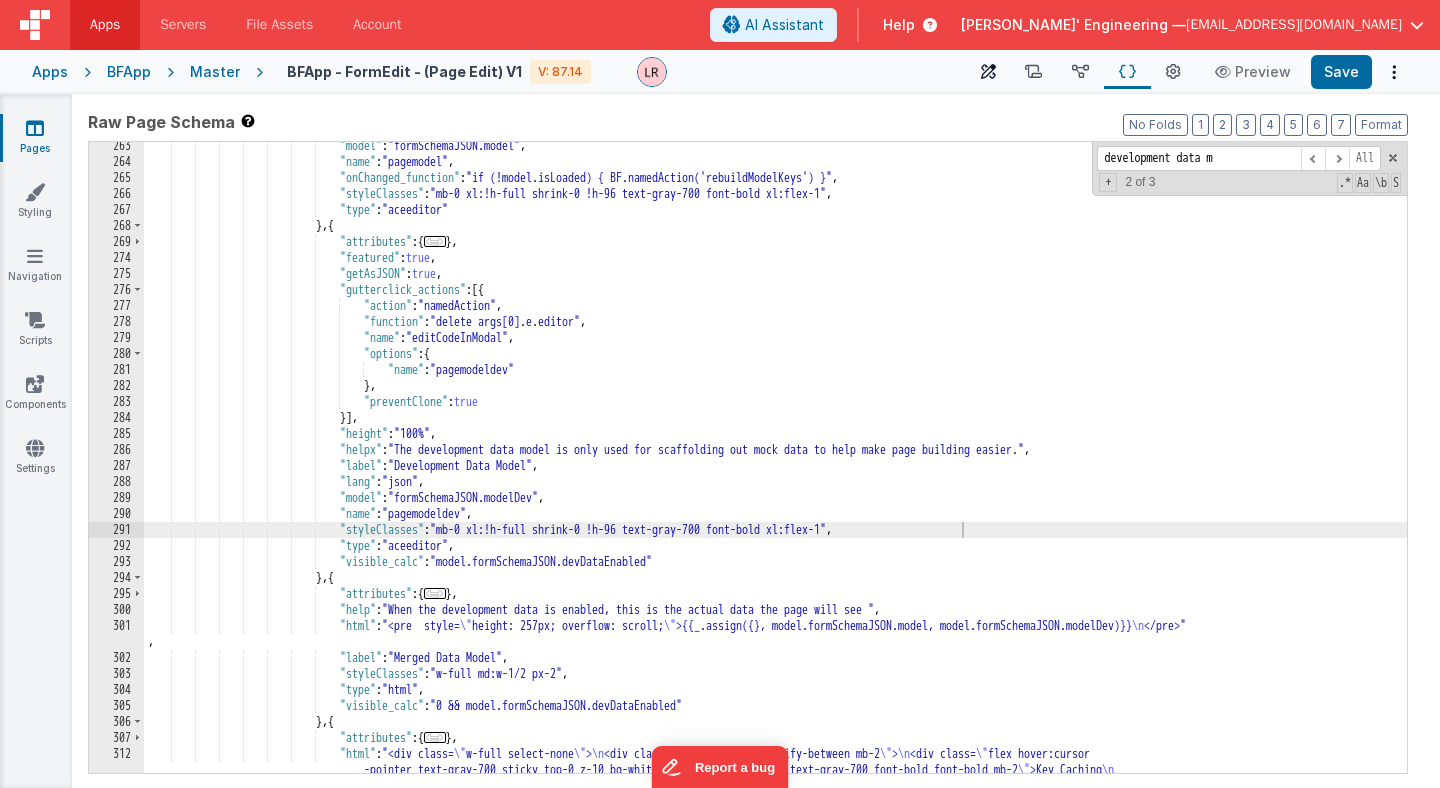 click at bounding box center (988, 72) 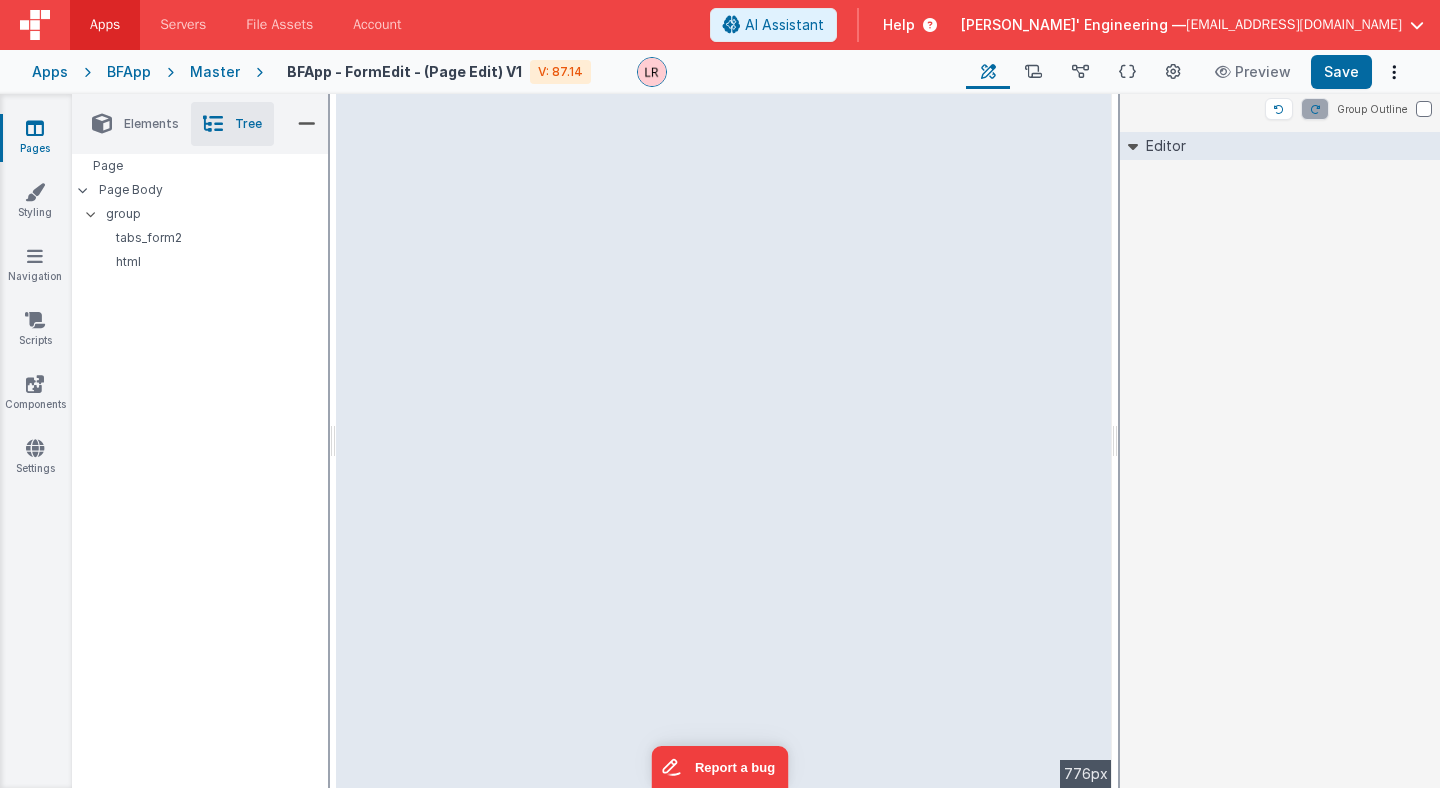 scroll, scrollTop: 0, scrollLeft: 0, axis: both 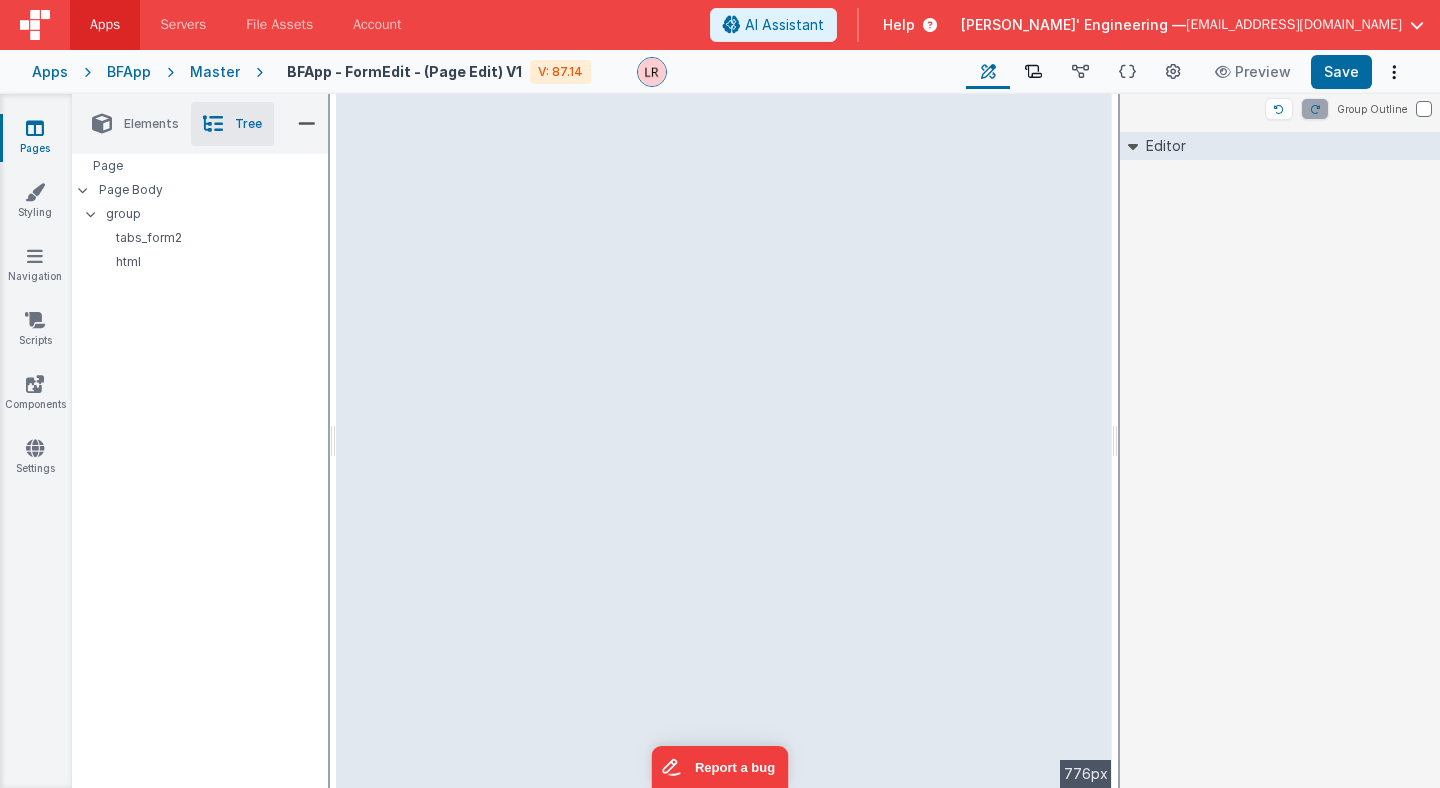 click on "Scripts" at bounding box center [1033, 72] 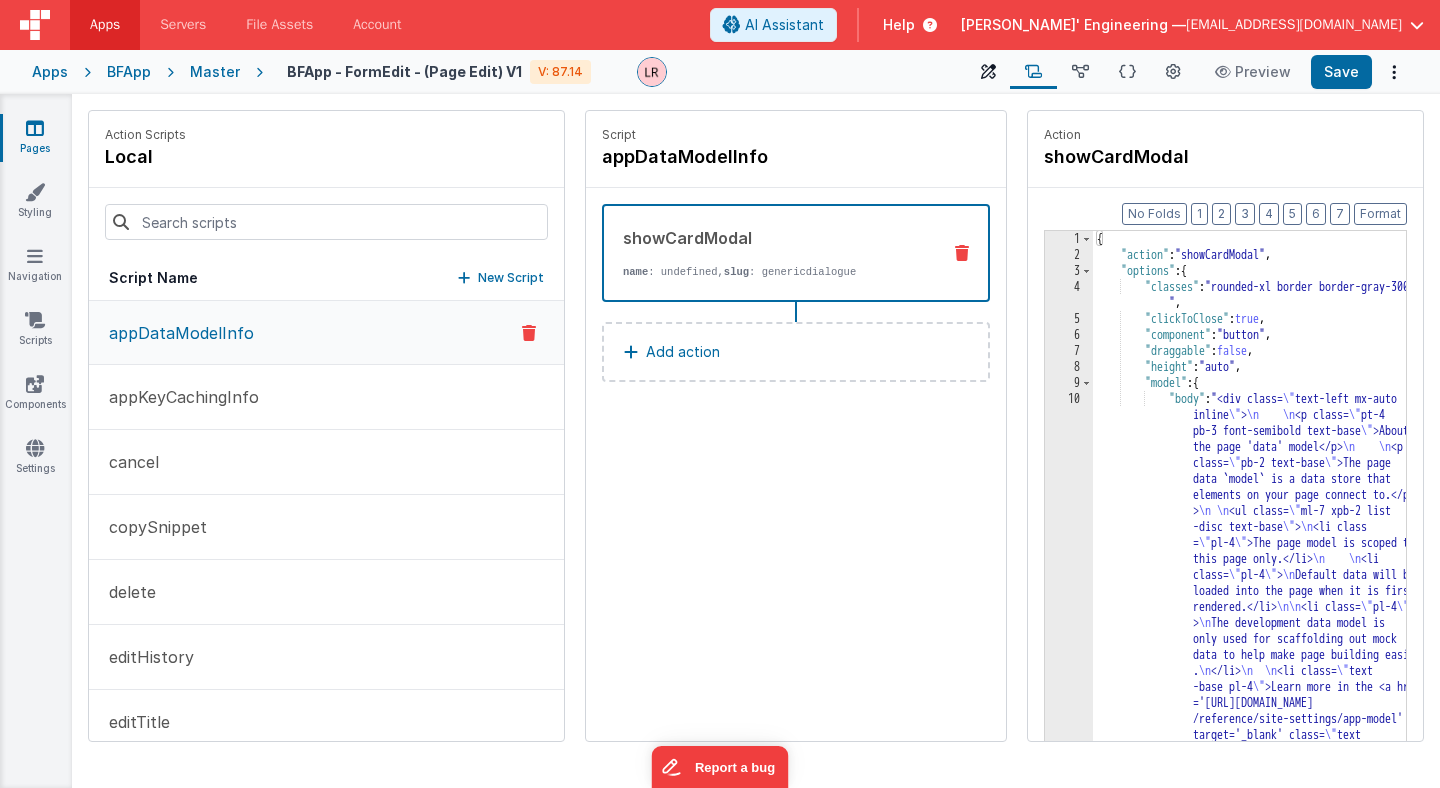 click at bounding box center (988, 72) 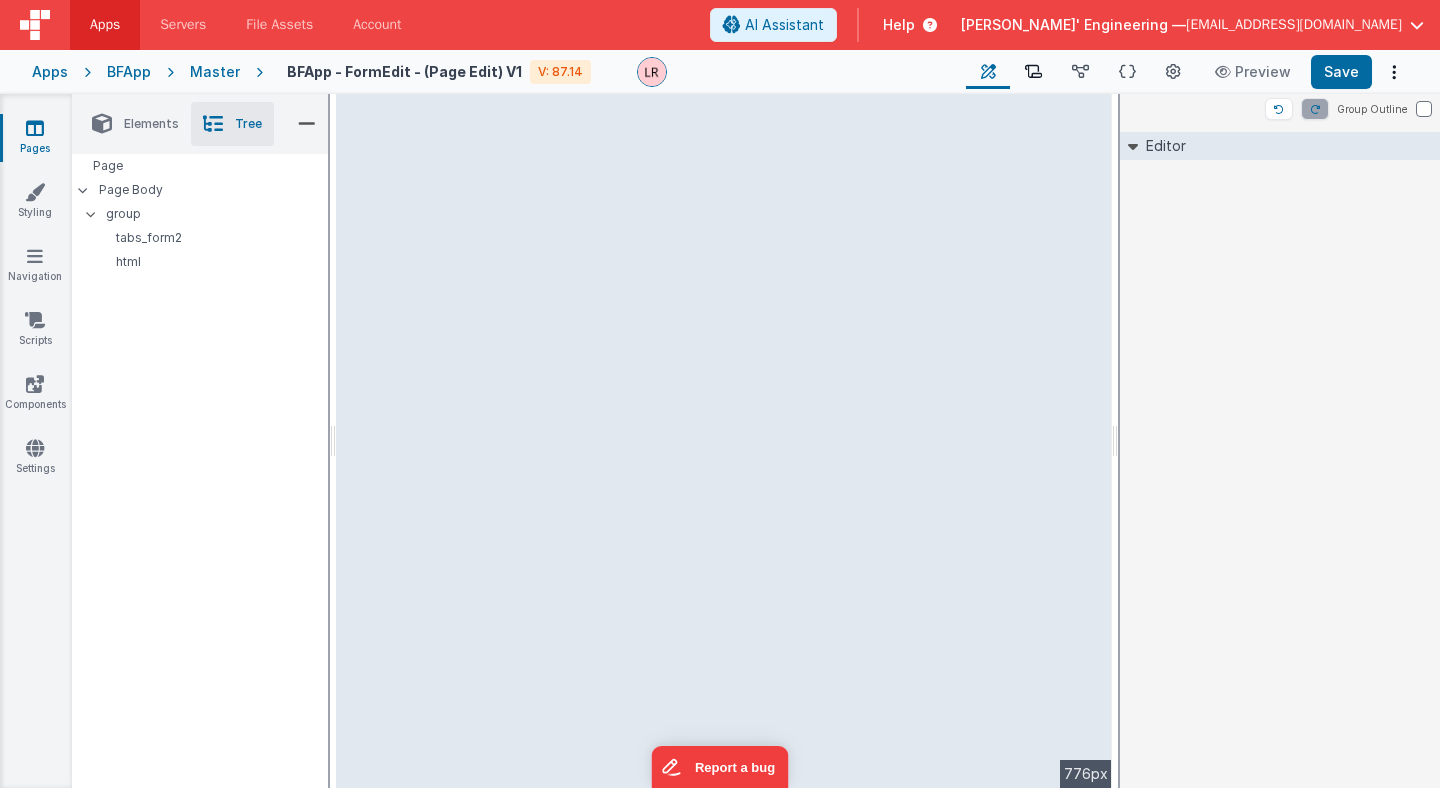 click at bounding box center (1033, 72) 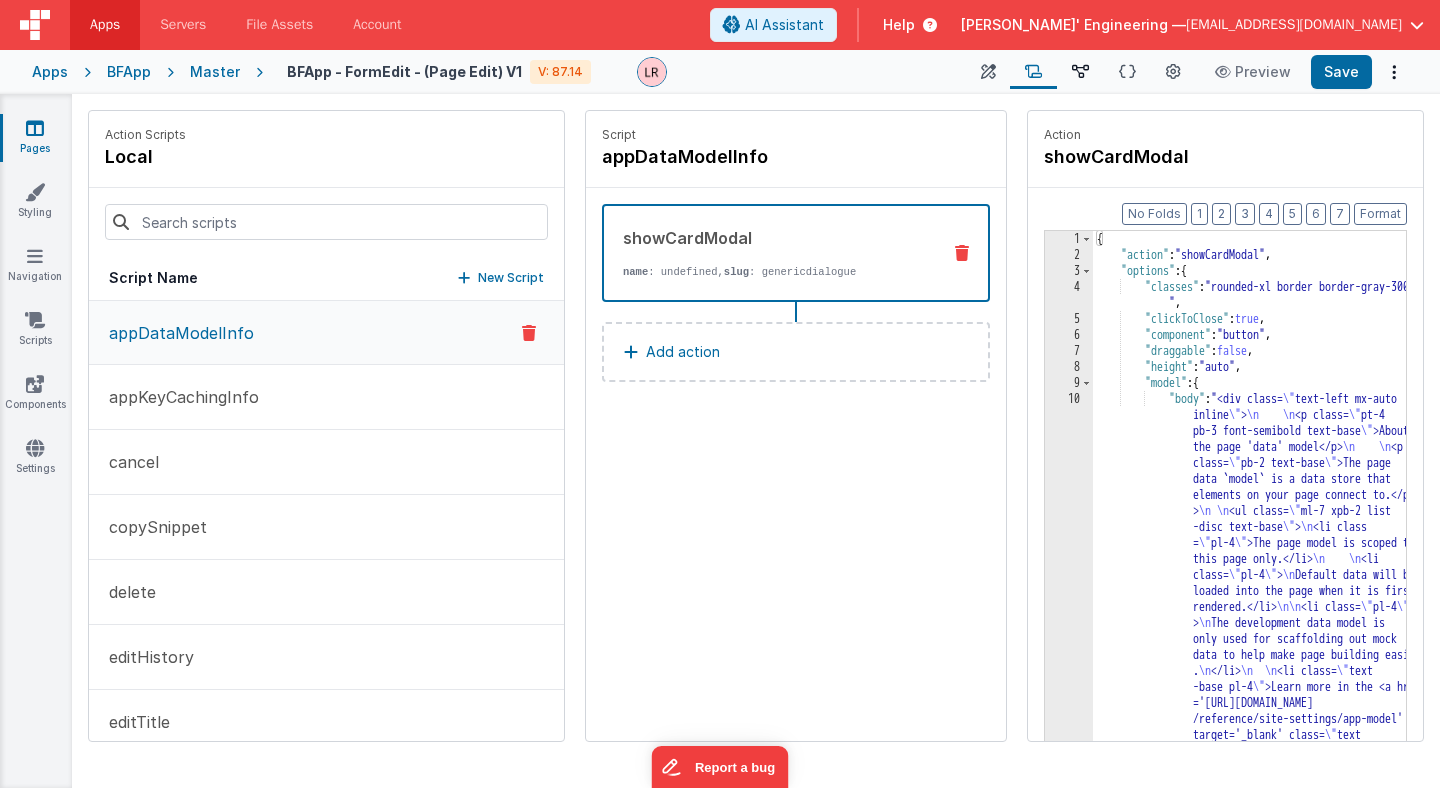 click on "Data Model" at bounding box center [1080, 72] 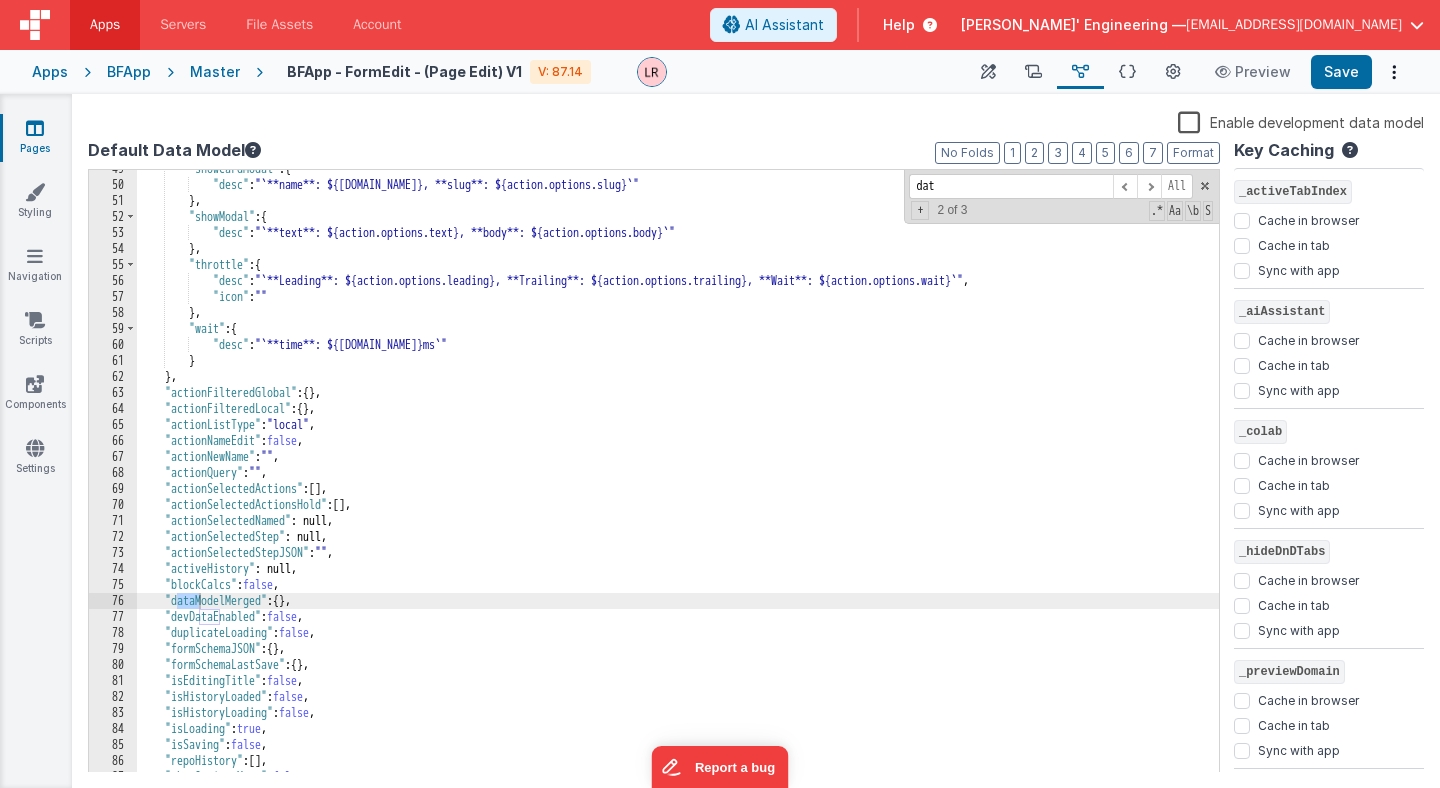 scroll, scrollTop: 0, scrollLeft: 0, axis: both 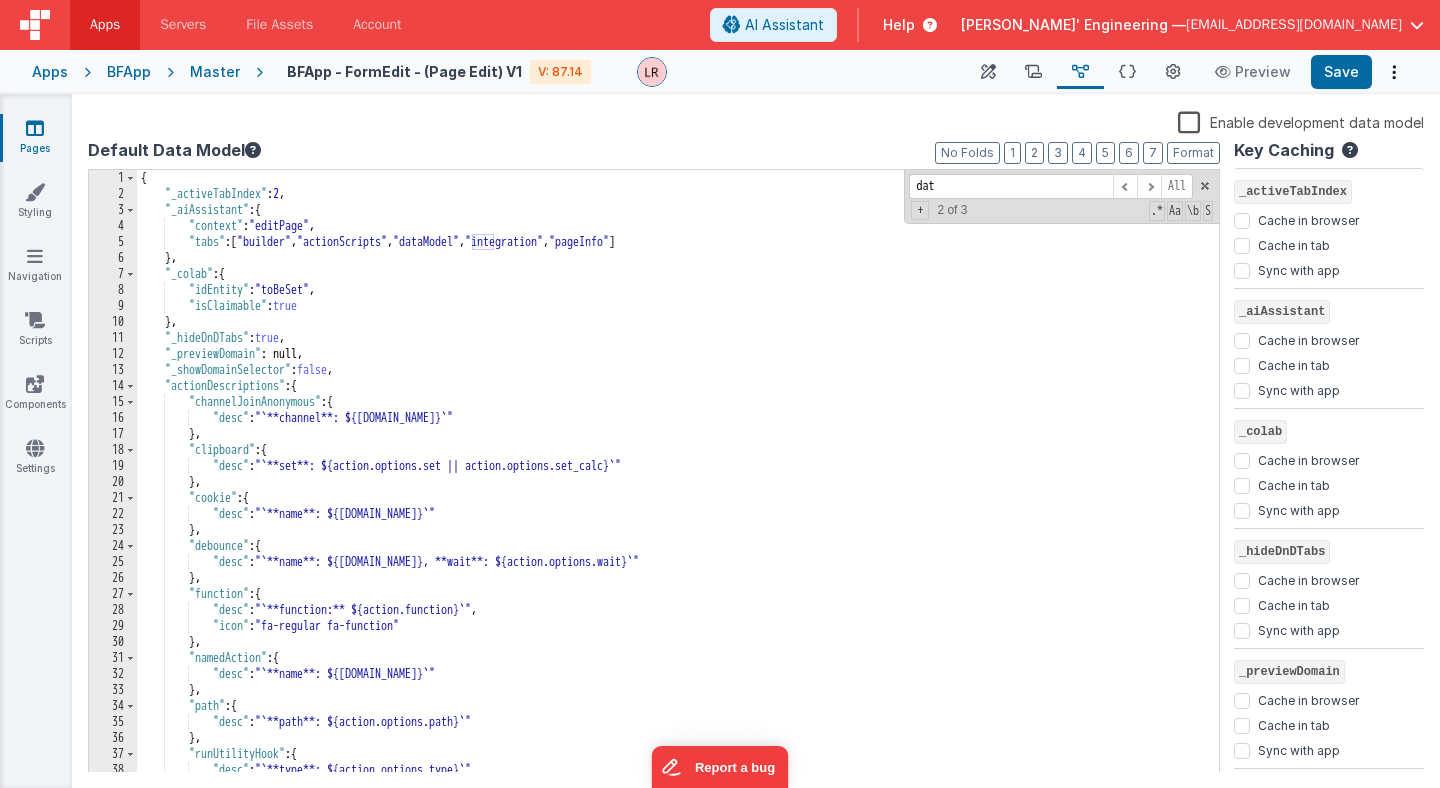 click on "{      "_activeTabIndex" :  2 ,      "_aiAssistant" :  {           "context" :  "editPage" ,           "tabs" :  [ "builder" ,  "actionScripts" ,  "dataModel" ,  "integration" ,  "pageInfo" ]      } ,      "_colab" :  {           "idEntity" :  "toBeSet" ,           "isClaimable" :  true      } ,      "_hideDnDTabs" :  true ,      "_previewDomain" : null,      "_showDomainSelector" :  false ,      "actionDescriptions" :  {           "channelJoinAnonymous" :  {                "desc" :  "`**channel**: ${[DOMAIN_NAME]}`"           } ,           "clipboard" :  {                "desc" :  "`**set**: ${action.options.set || action.options.set_calc}`"           } ,           "cookie" :  {                "desc" :  "`**name**: ${[DOMAIN_NAME]}`"           } ,           "debounce" :  {                "desc" :  "`**name**: ${[DOMAIN_NAME]}, **wait**: ${action.options.wait}`"           } ,           "function" :  {                "desc" :  "`**function:** ${action.function}`" ,                "icon" :" at bounding box center [678, 487] 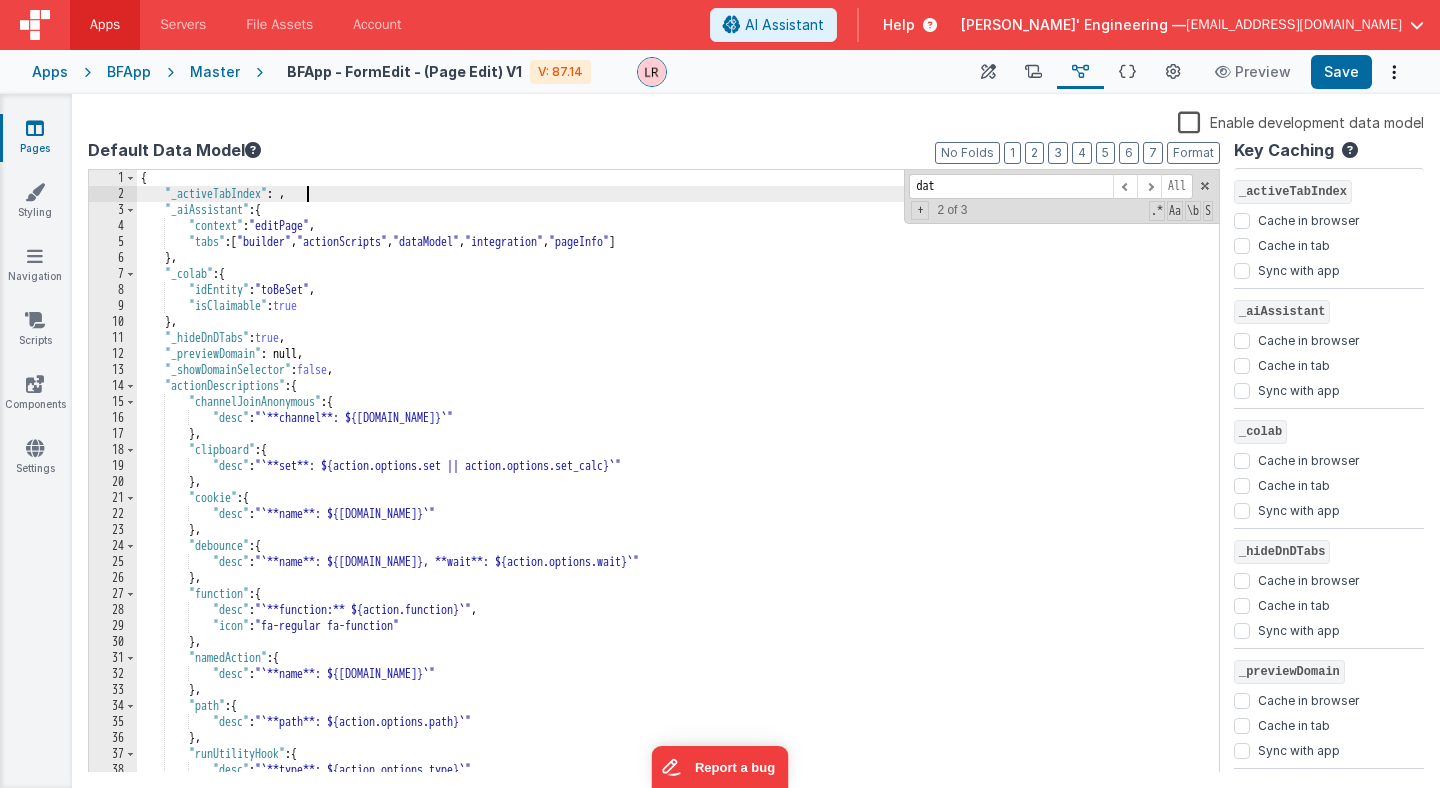 type 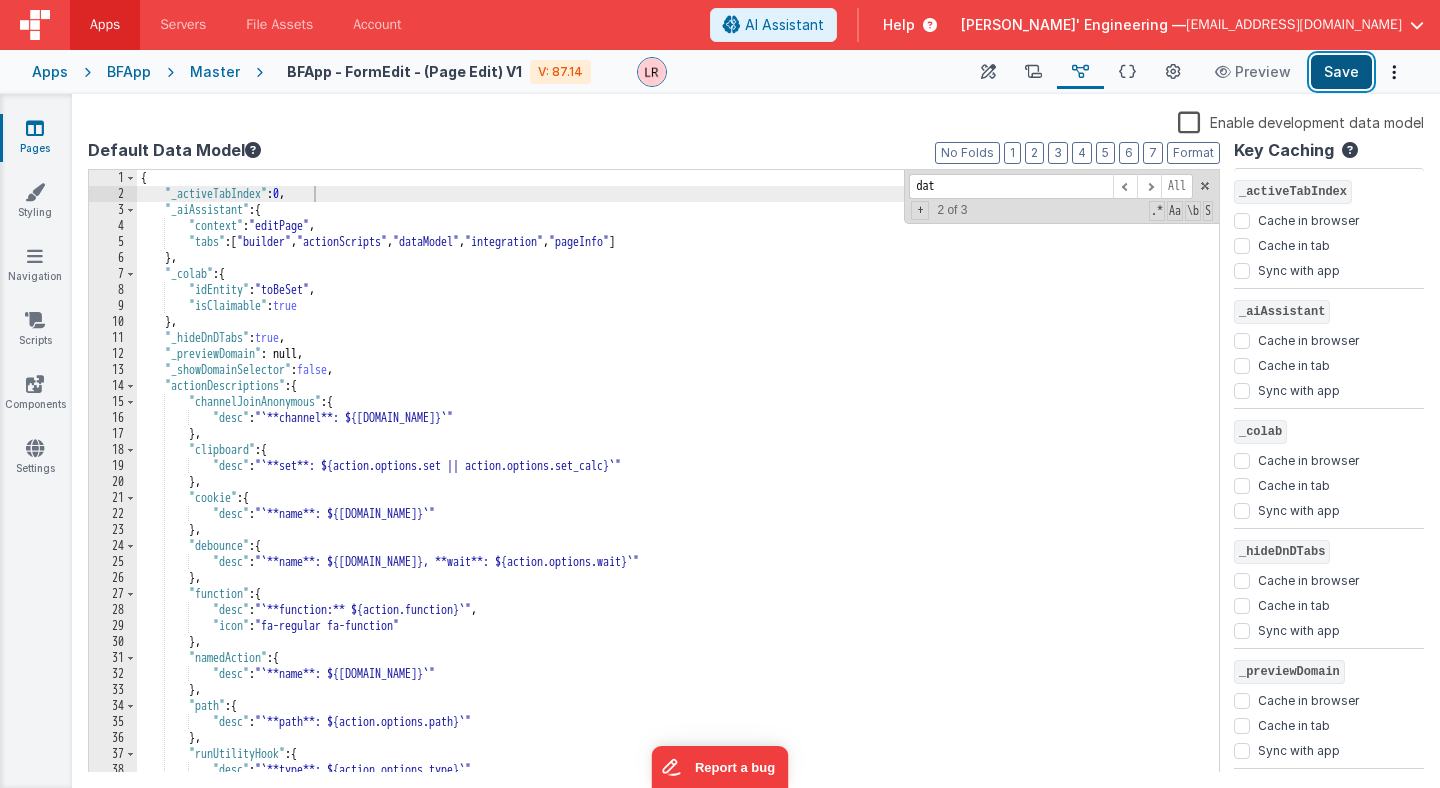 click on "Save" at bounding box center (1341, 72) 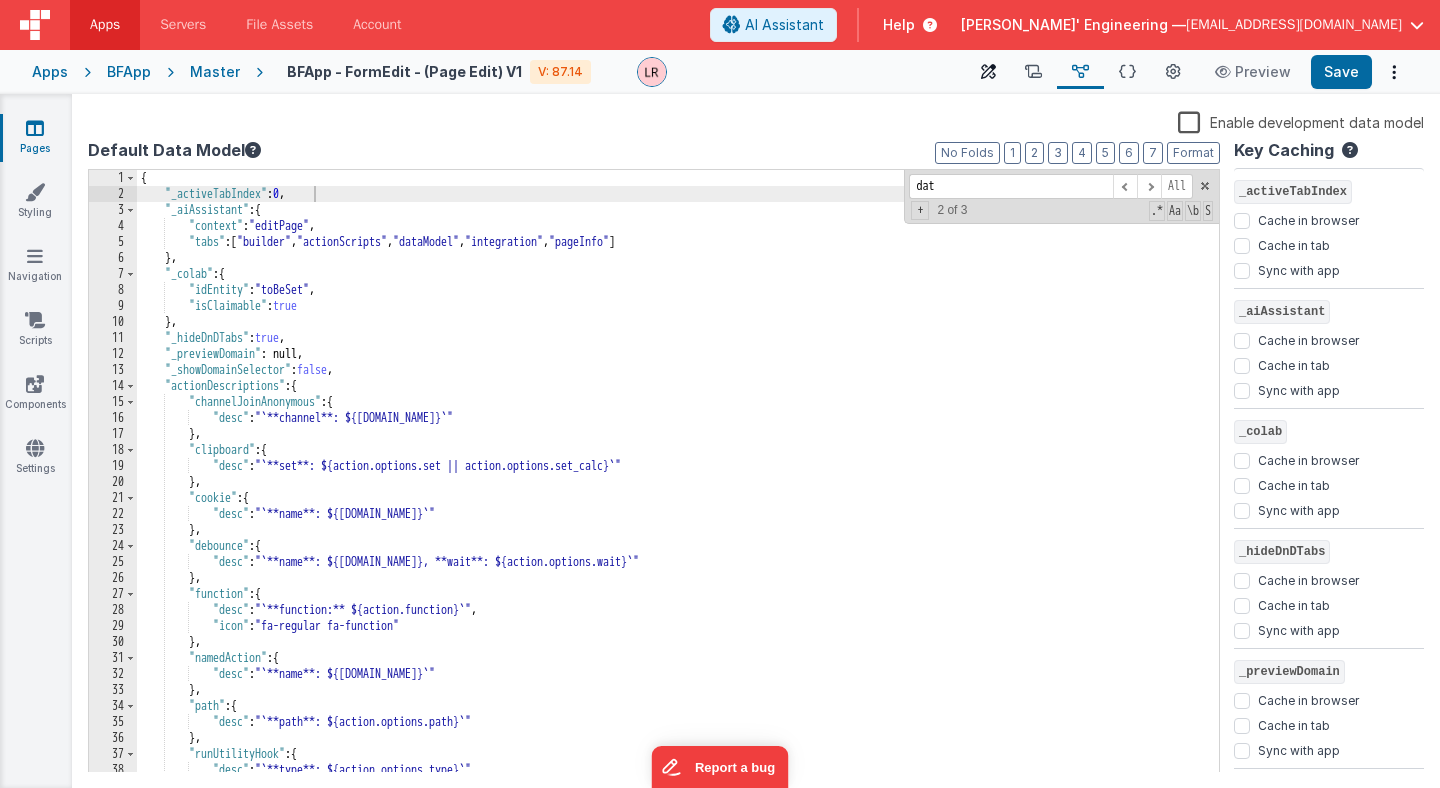 click at bounding box center (988, 72) 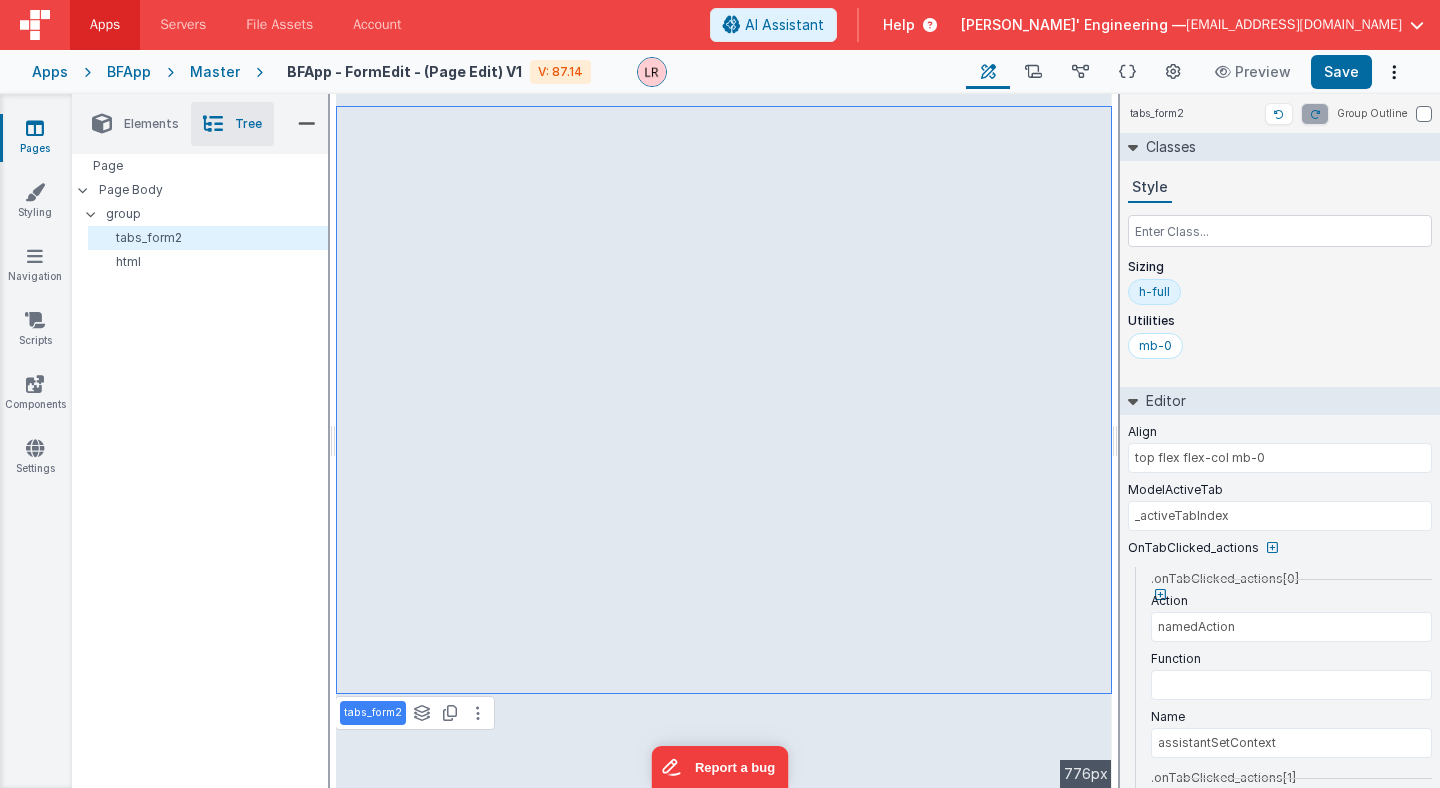 type on "// Refresh all the editors if they are instantiatedwindow.editor_htmlEditor?.resize?.();window.editor_modelDefault?.resize?.();window.editor_modelDev?.resize?.();window.editor_pagemodel?.resize?.();window.editor_pagesform?.resize?.();window.editor_pagemodeldev?.resize?.();window.editor_pagesjson?.resize?.();// If any future actions need to be run on a tab change they should be added here" 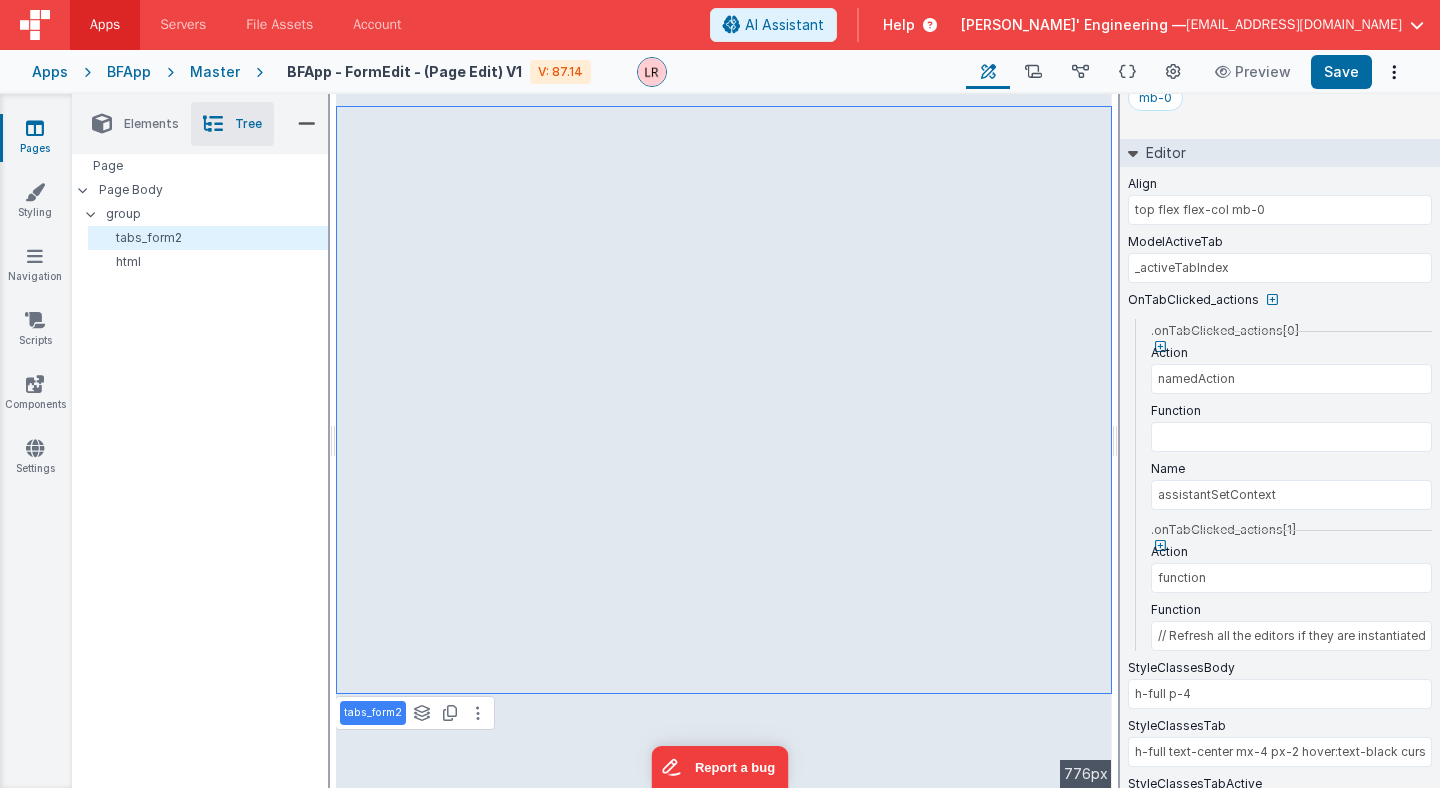 scroll, scrollTop: 457, scrollLeft: 0, axis: vertical 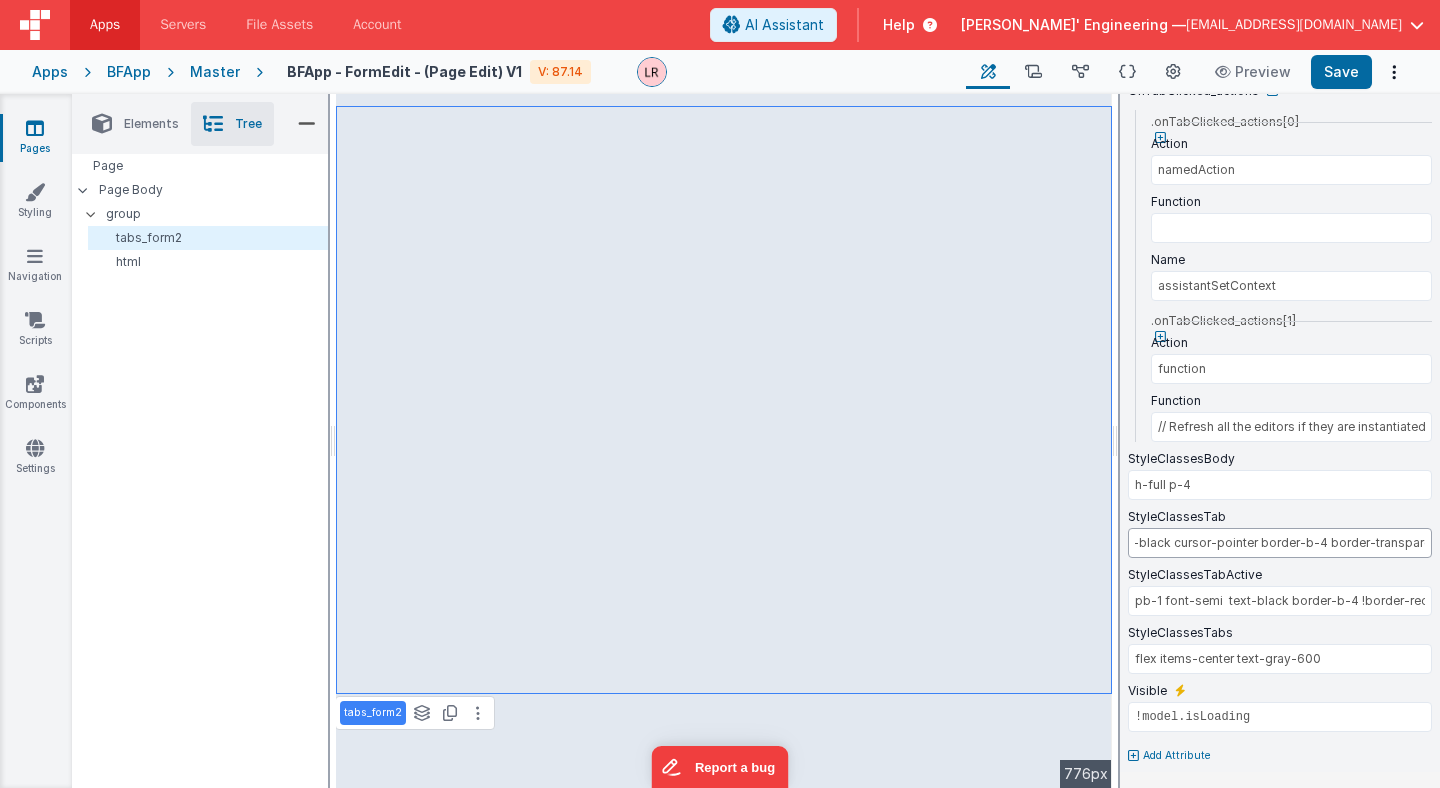 drag, startPoint x: 1335, startPoint y: 541, endPoint x: 1436, endPoint y: 533, distance: 101.31634 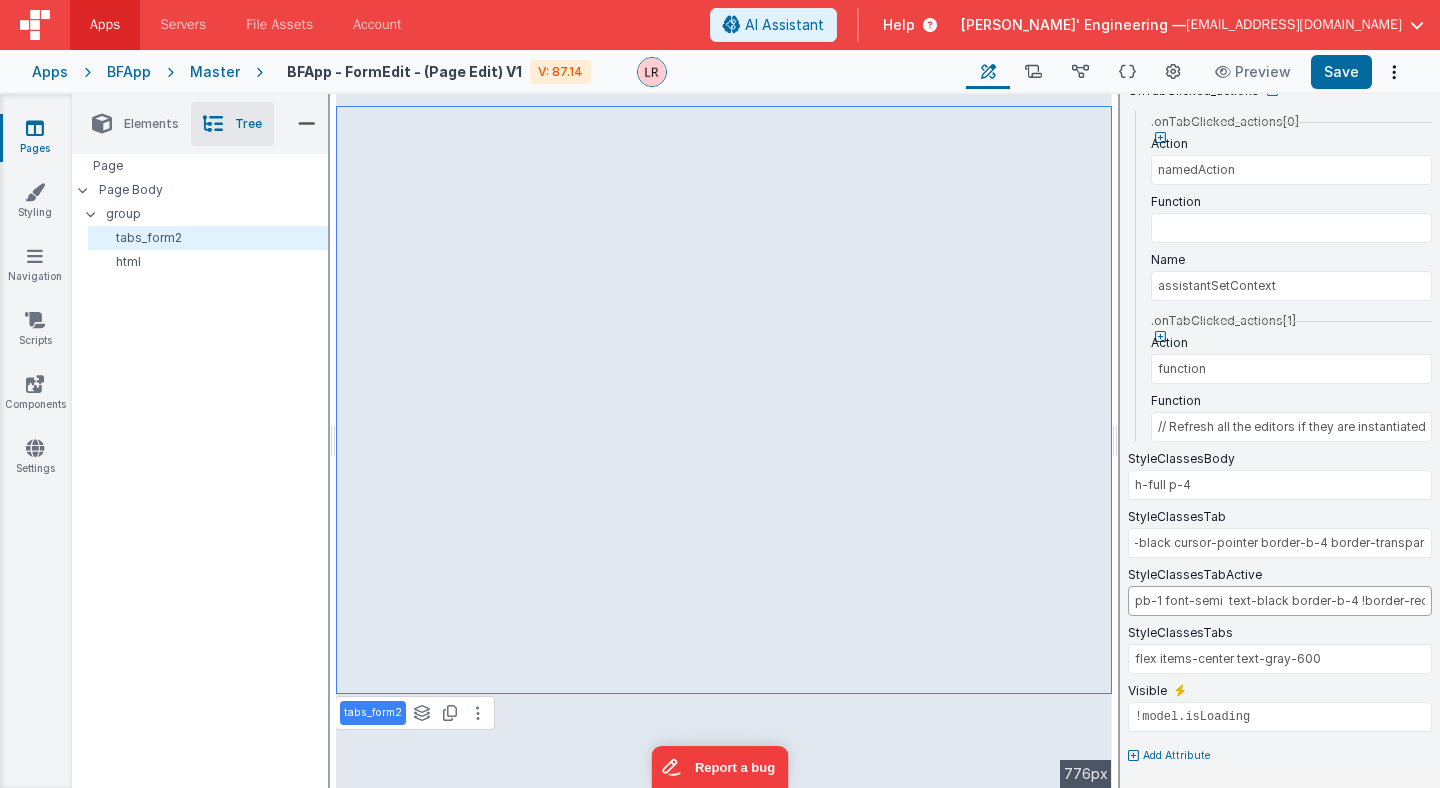 scroll, scrollTop: 0, scrollLeft: 0, axis: both 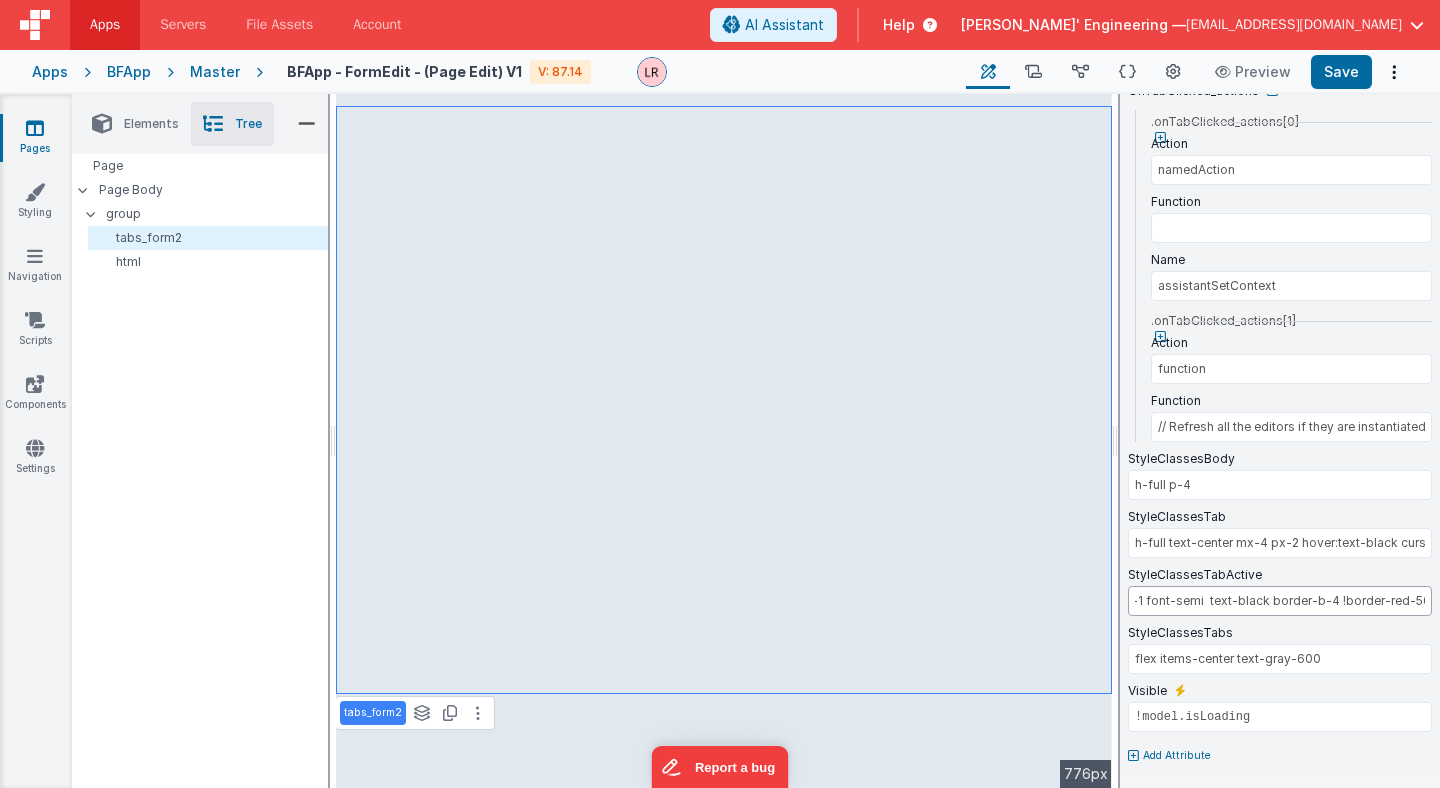 drag, startPoint x: 1343, startPoint y: 600, endPoint x: 1437, endPoint y: 590, distance: 94.53042 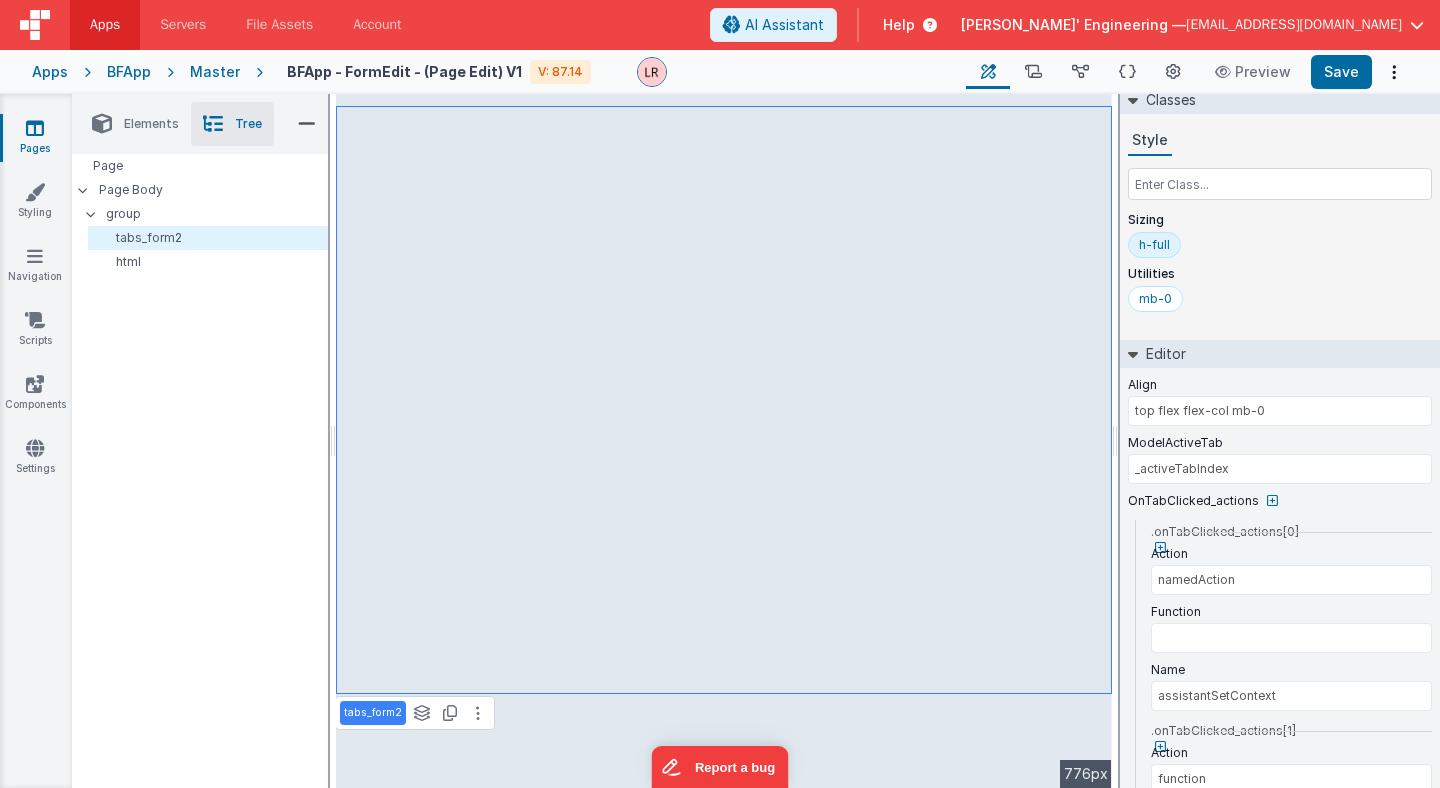 scroll, scrollTop: 0, scrollLeft: 0, axis: both 